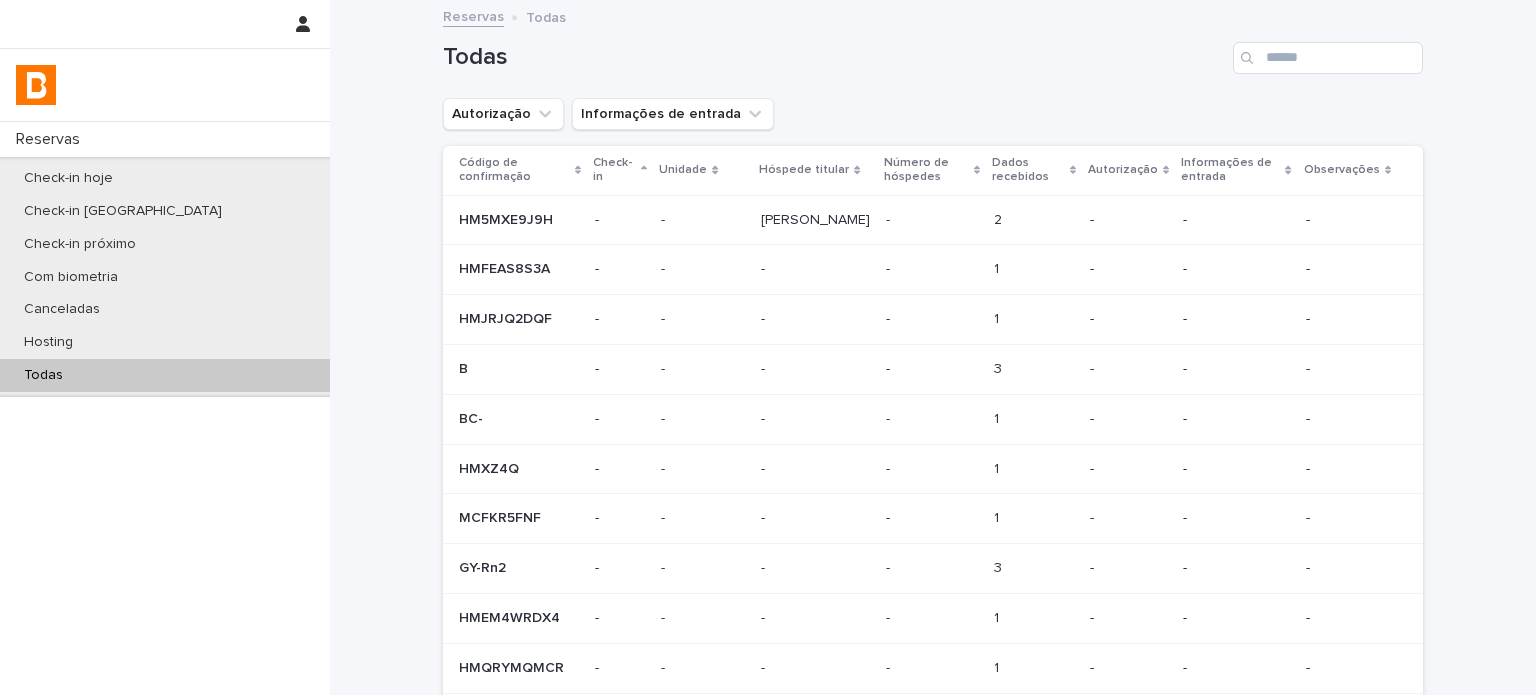 scroll, scrollTop: 0, scrollLeft: 0, axis: both 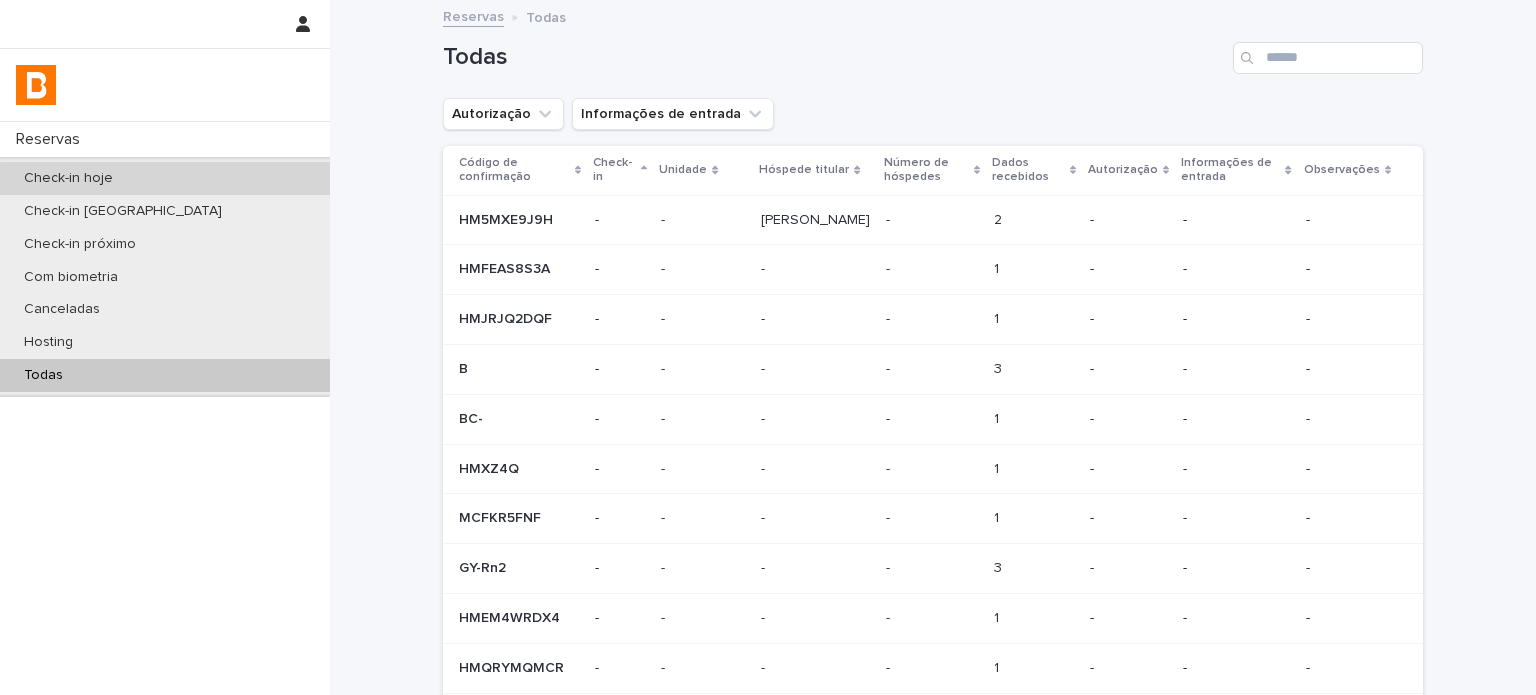 click on "Check-in hoje" at bounding box center (165, 178) 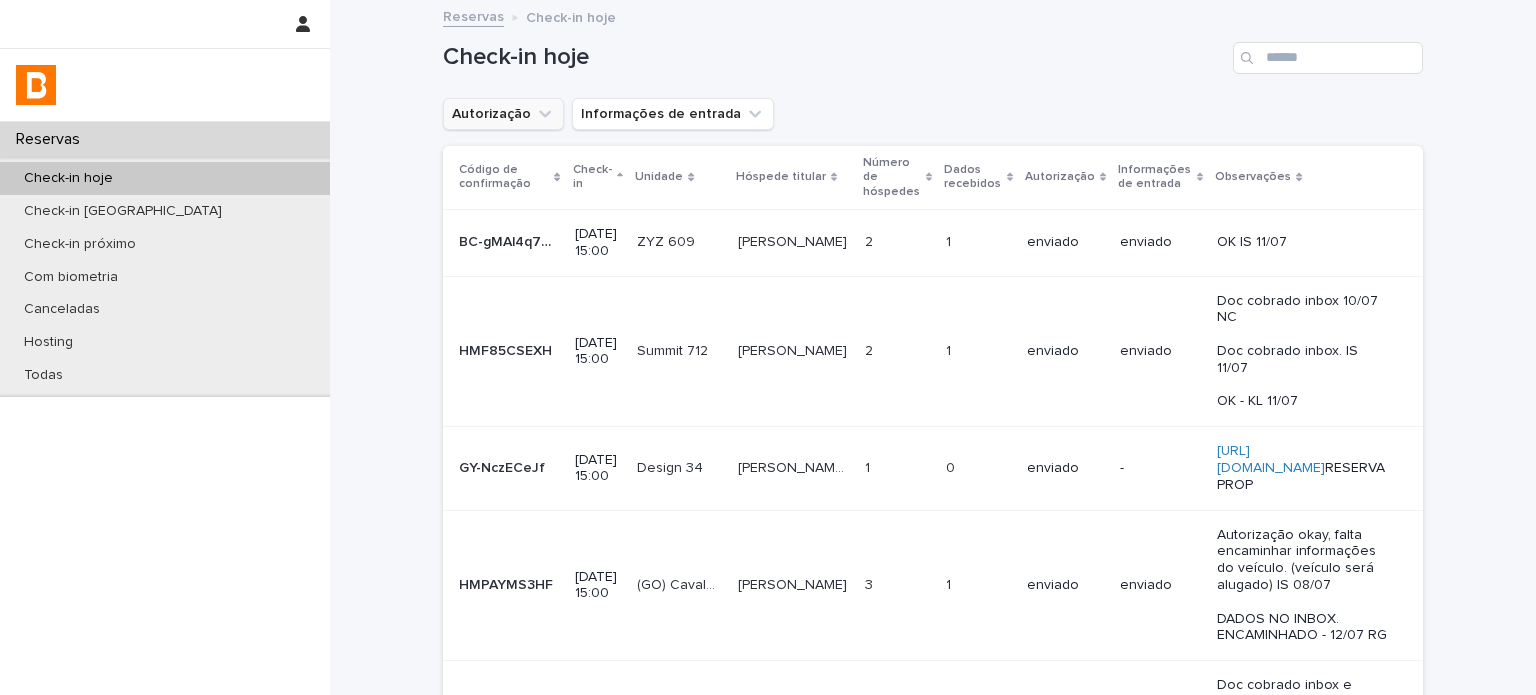 click on "Autorização" at bounding box center [503, 114] 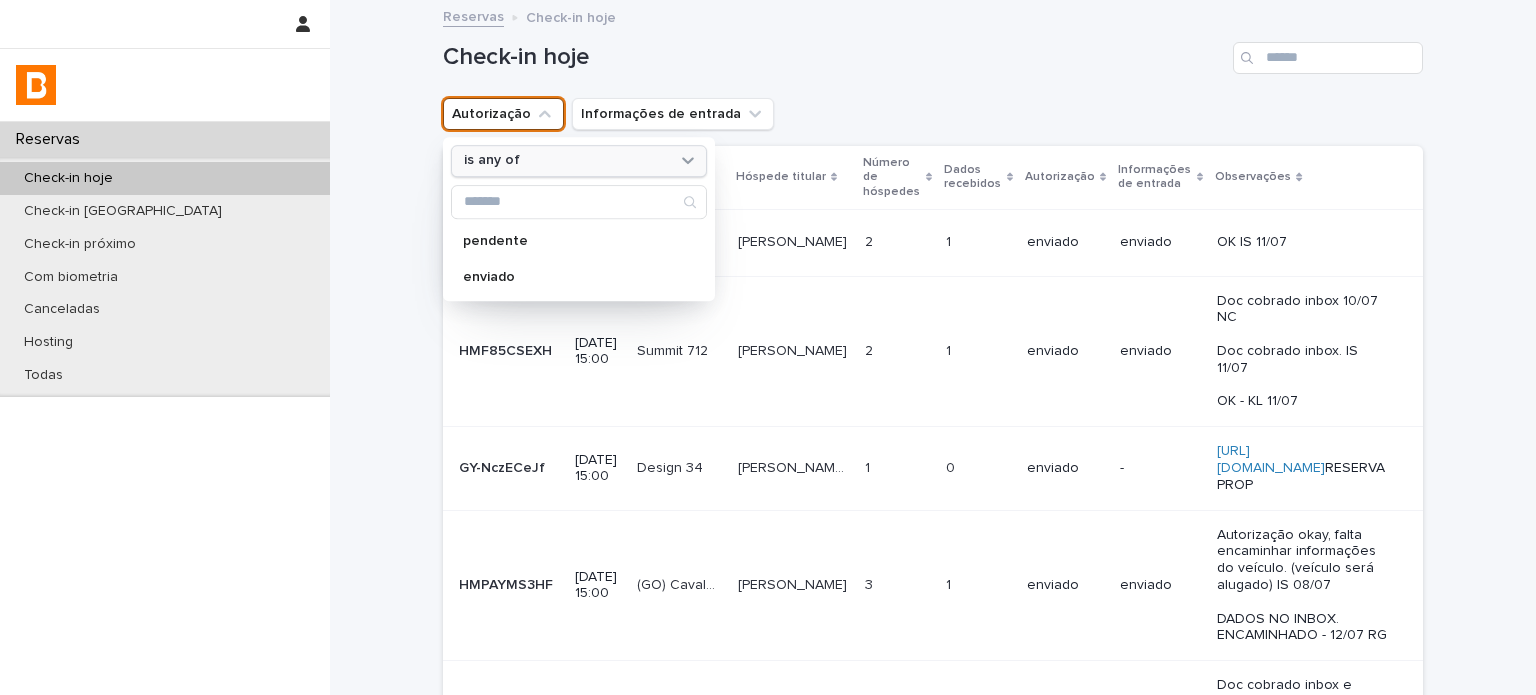 click on "is any of" at bounding box center [579, 161] 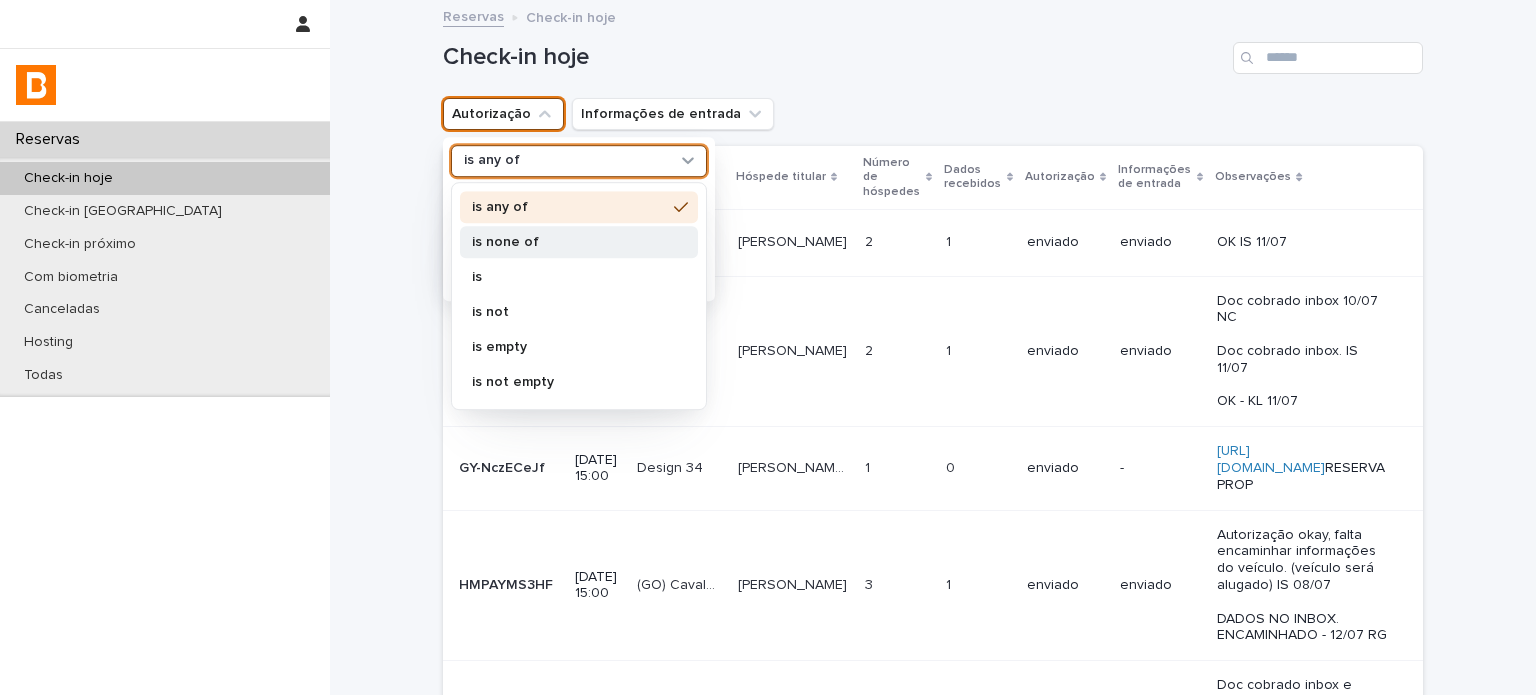 click on "is none of" at bounding box center [579, 242] 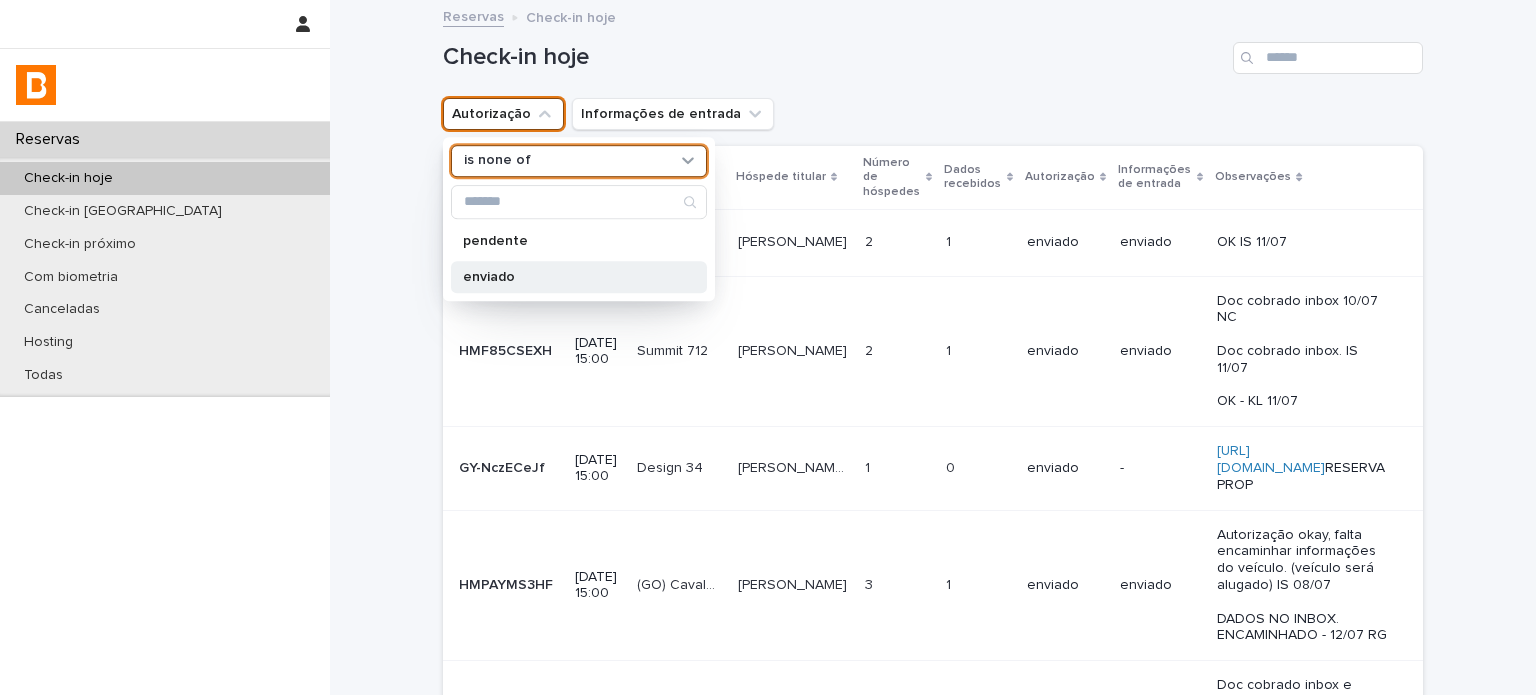 click on "enviado" at bounding box center (579, 277) 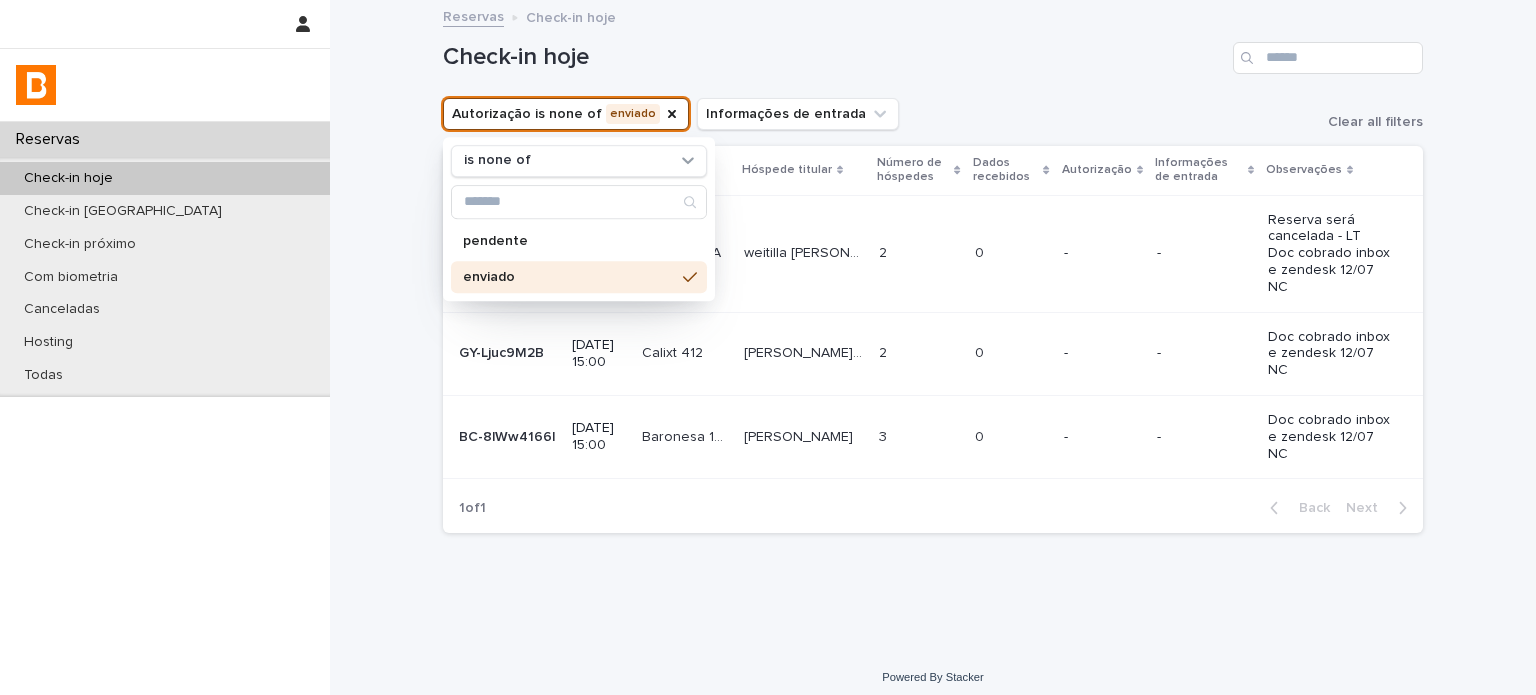 click on "Check-in hoje" at bounding box center (834, 57) 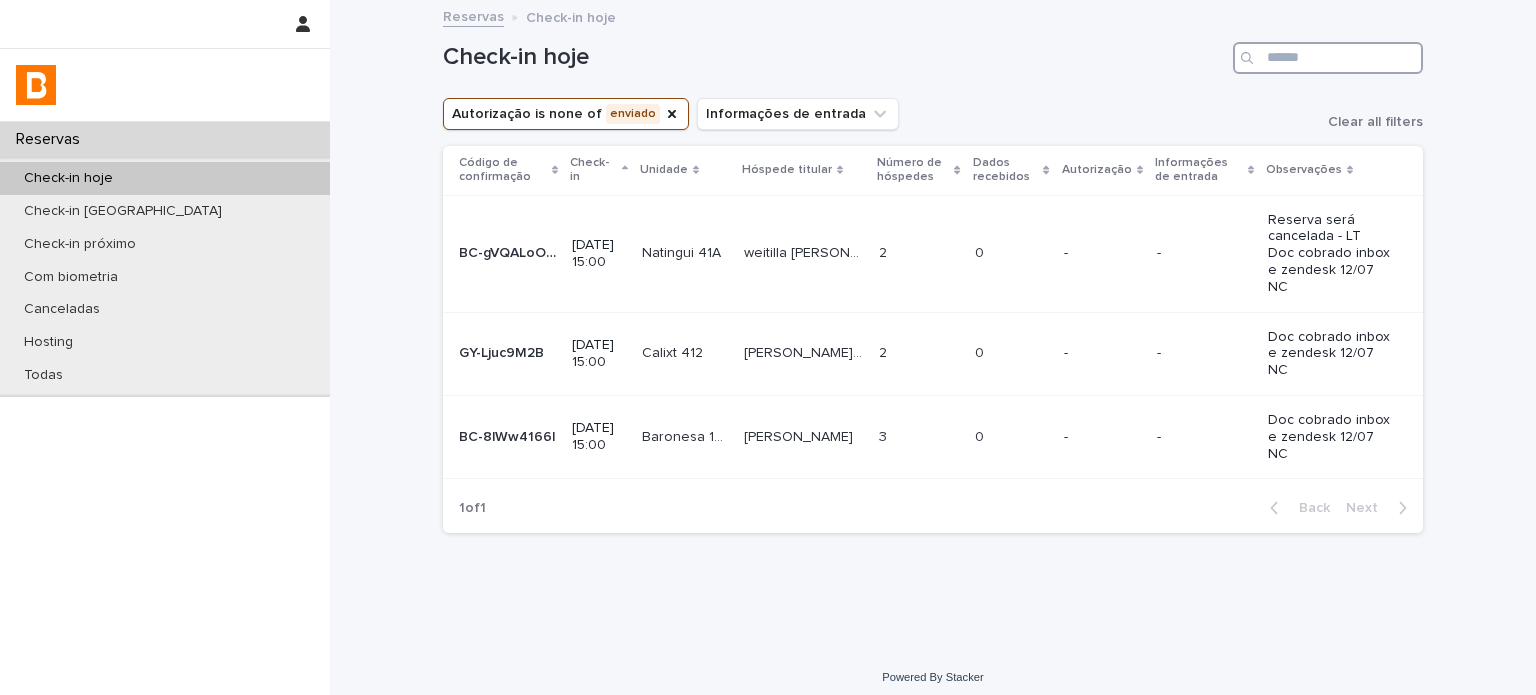 click at bounding box center (1328, 58) 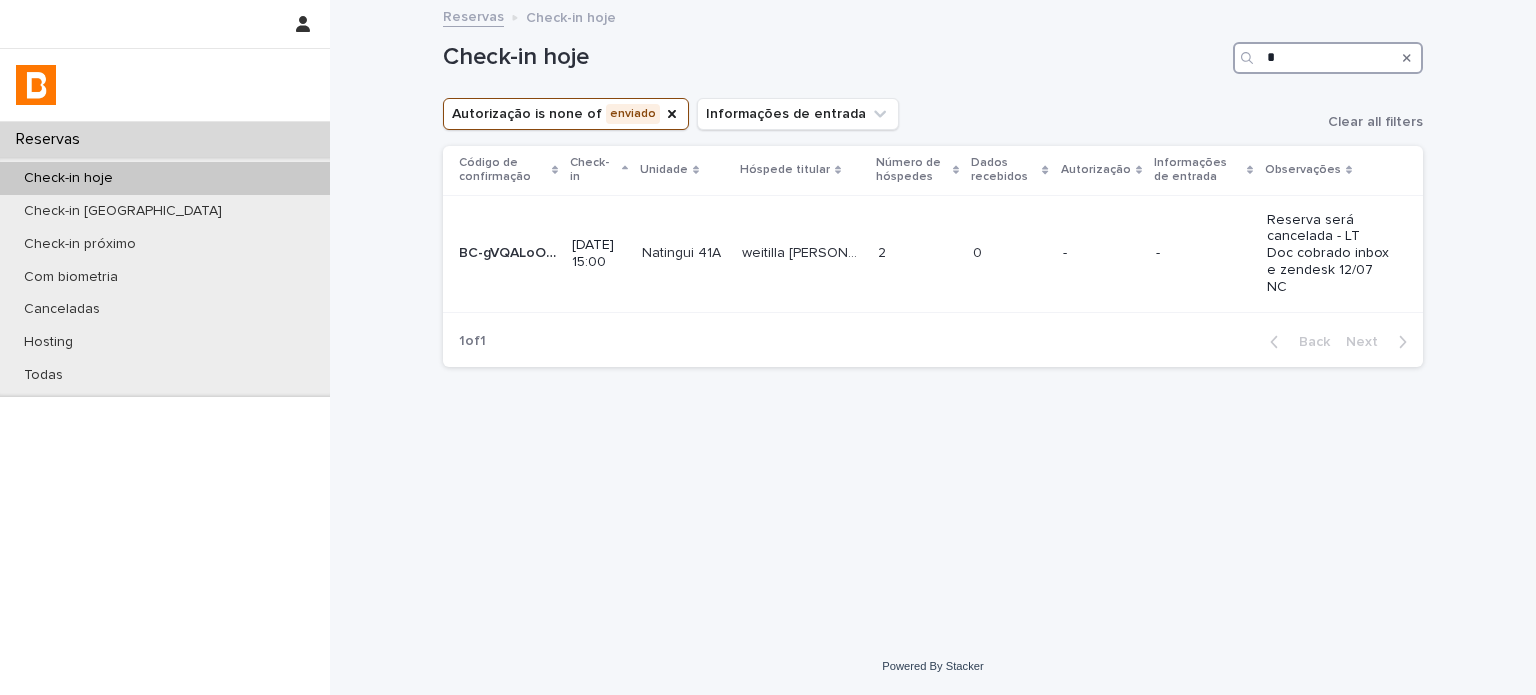drag, startPoint x: 1273, startPoint y: 61, endPoint x: 1064, endPoint y: 40, distance: 210.05237 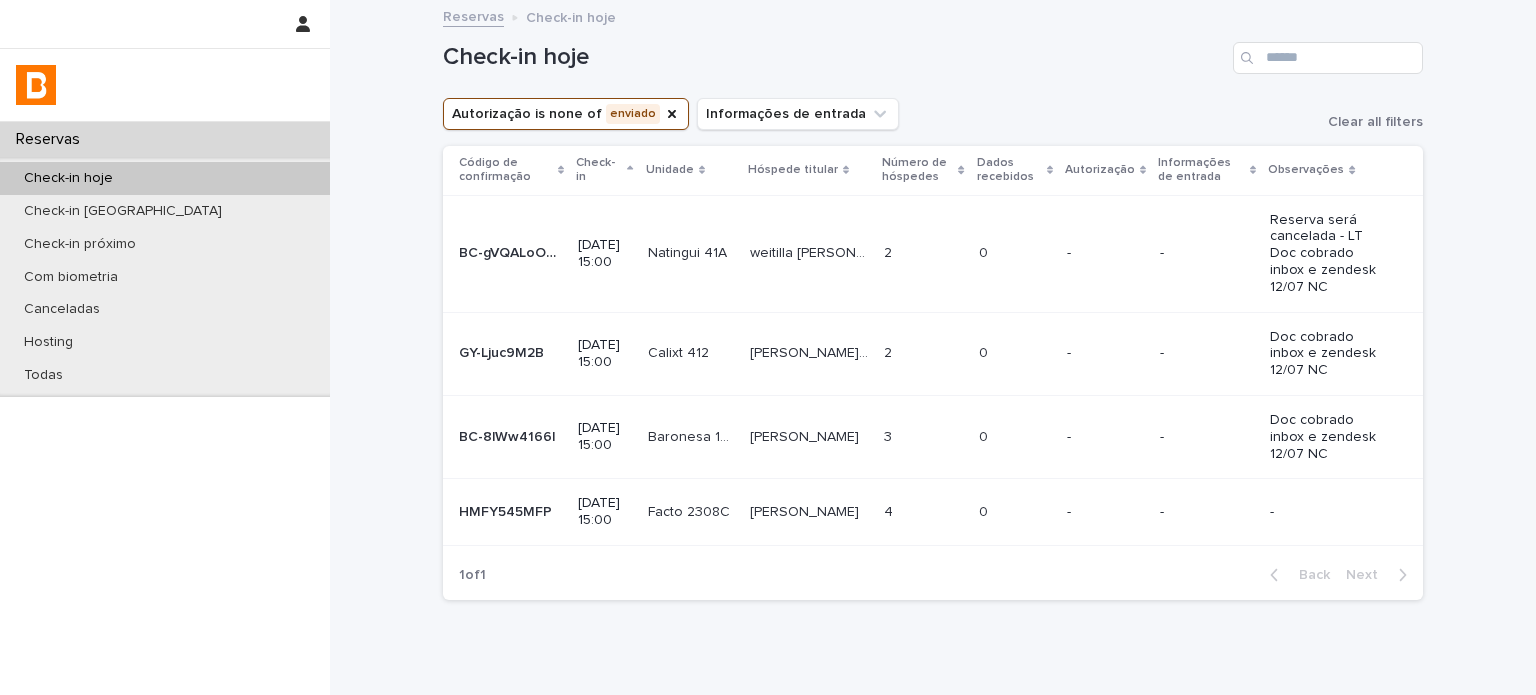 click on "Check-in hoje" at bounding box center (68, 178) 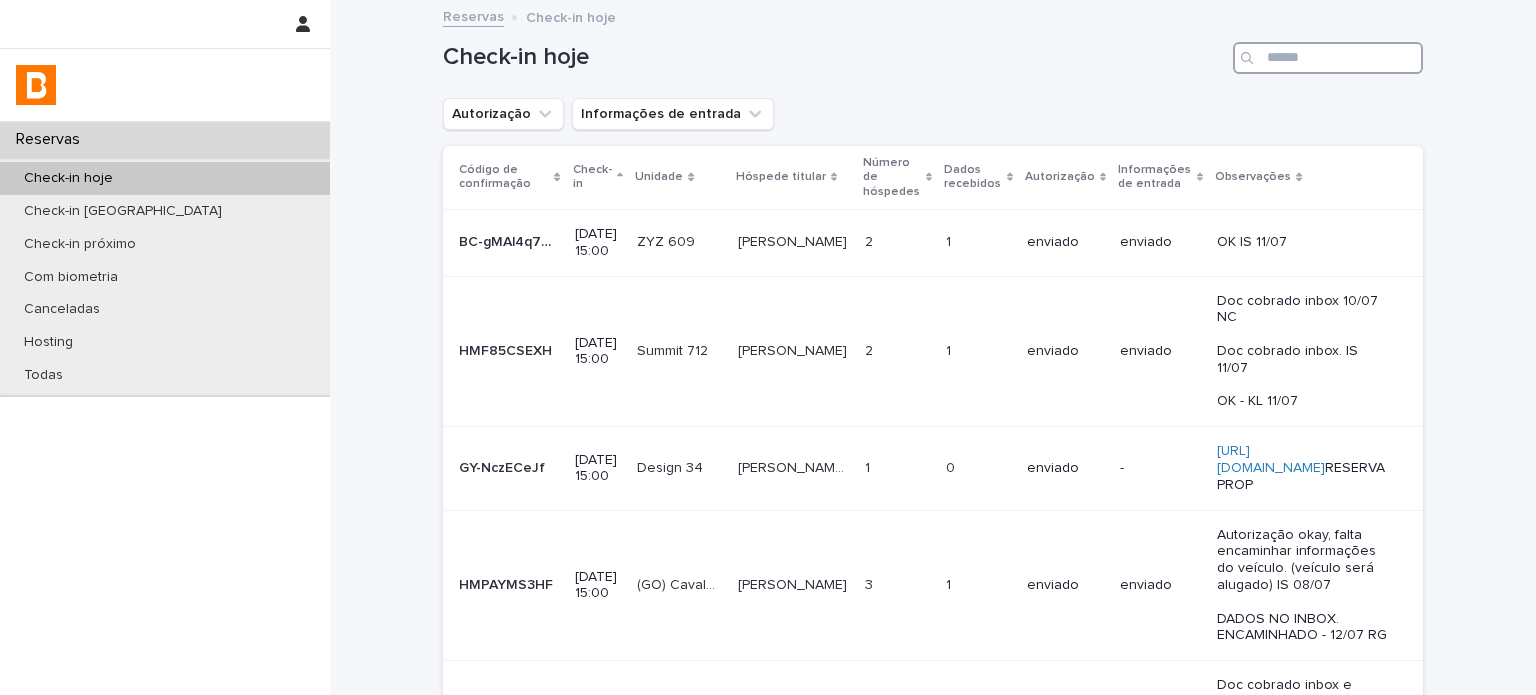 click at bounding box center (1328, 58) 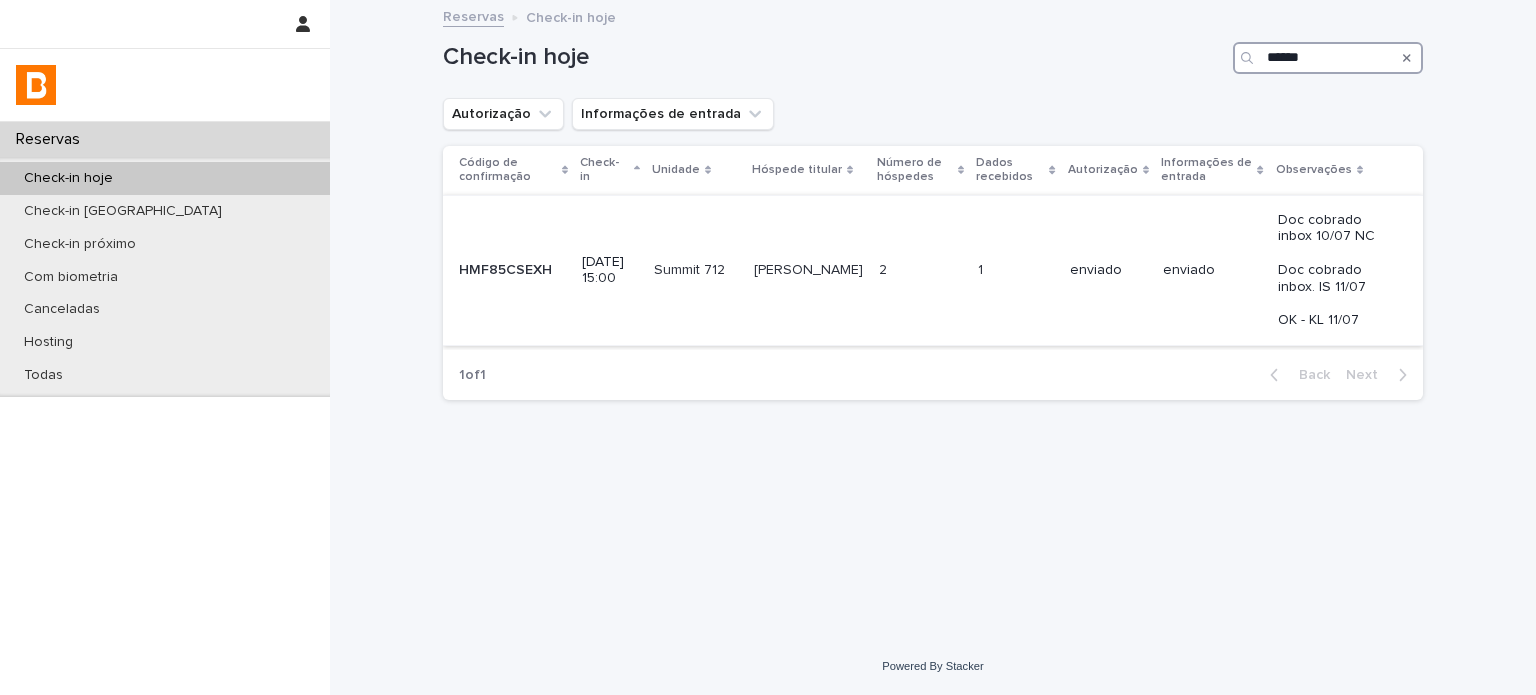 type on "******" 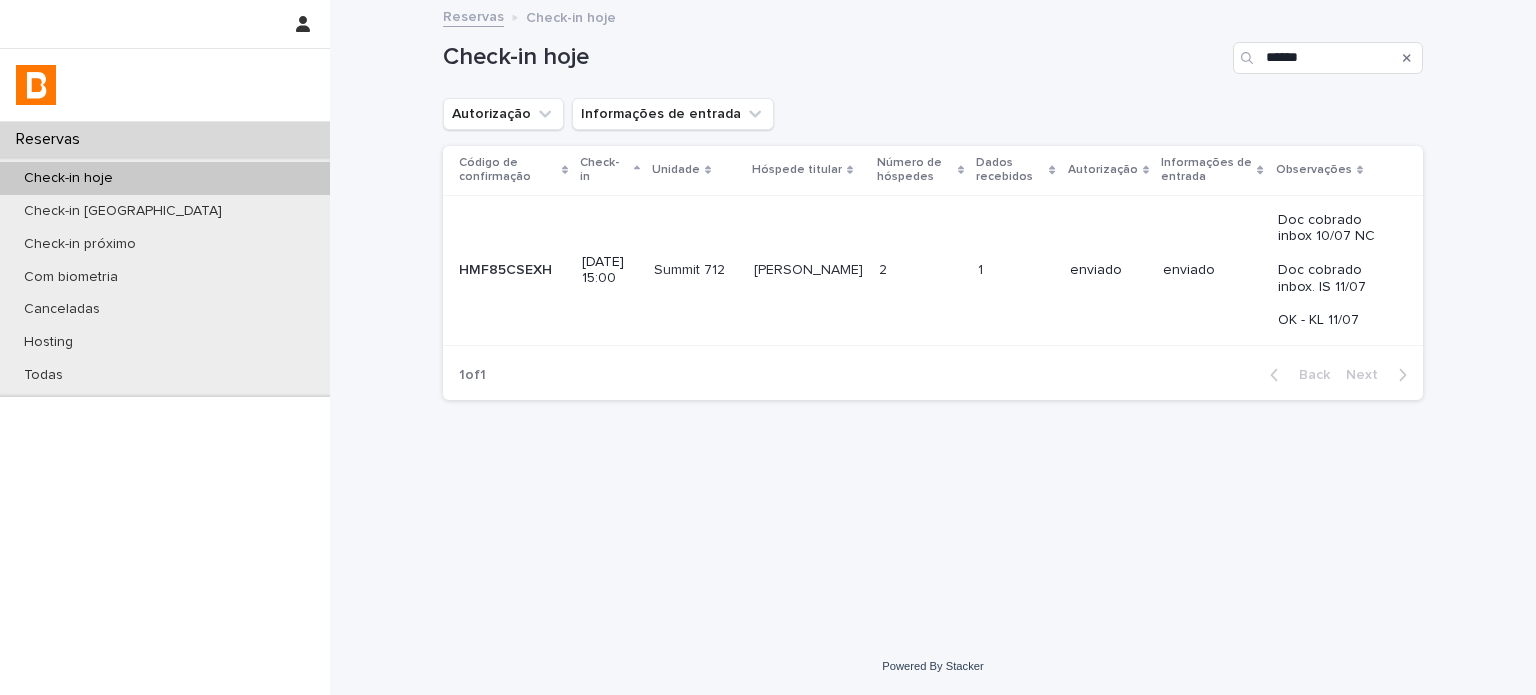 click on "Doc cobrado inbox 10/07 NC
Doc cobrado inbox. IS 11/07
OK - KL 11/07" at bounding box center [1334, 271] 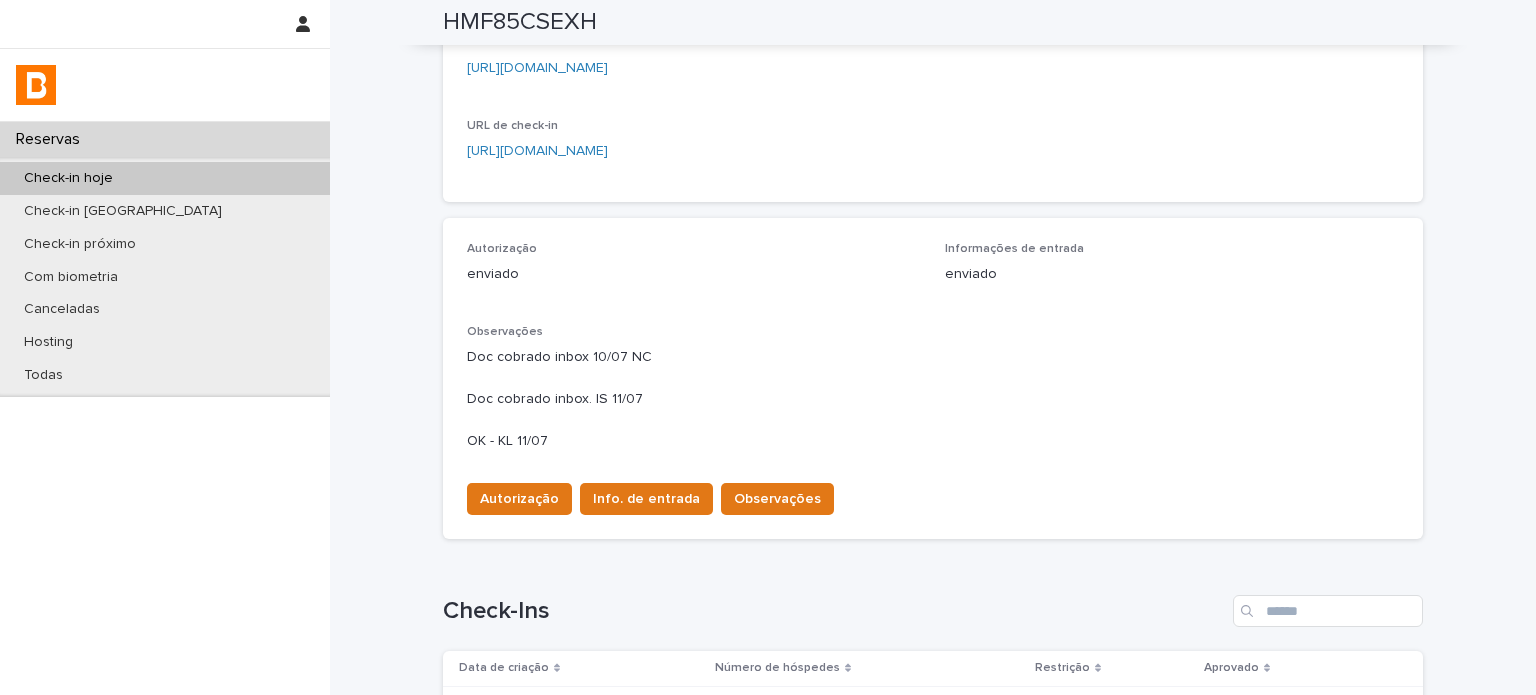 scroll, scrollTop: 554, scrollLeft: 0, axis: vertical 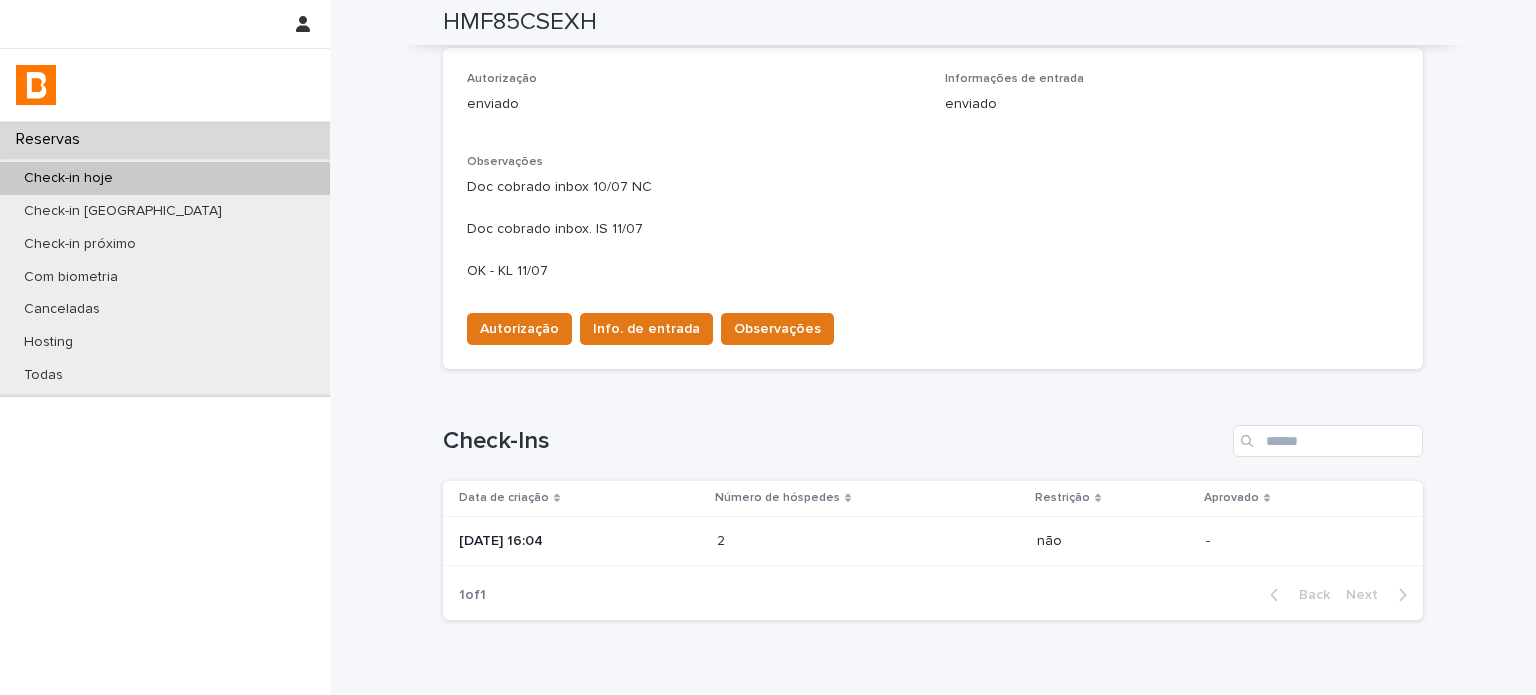 click on "2025-07-11 16:04" at bounding box center [580, 541] 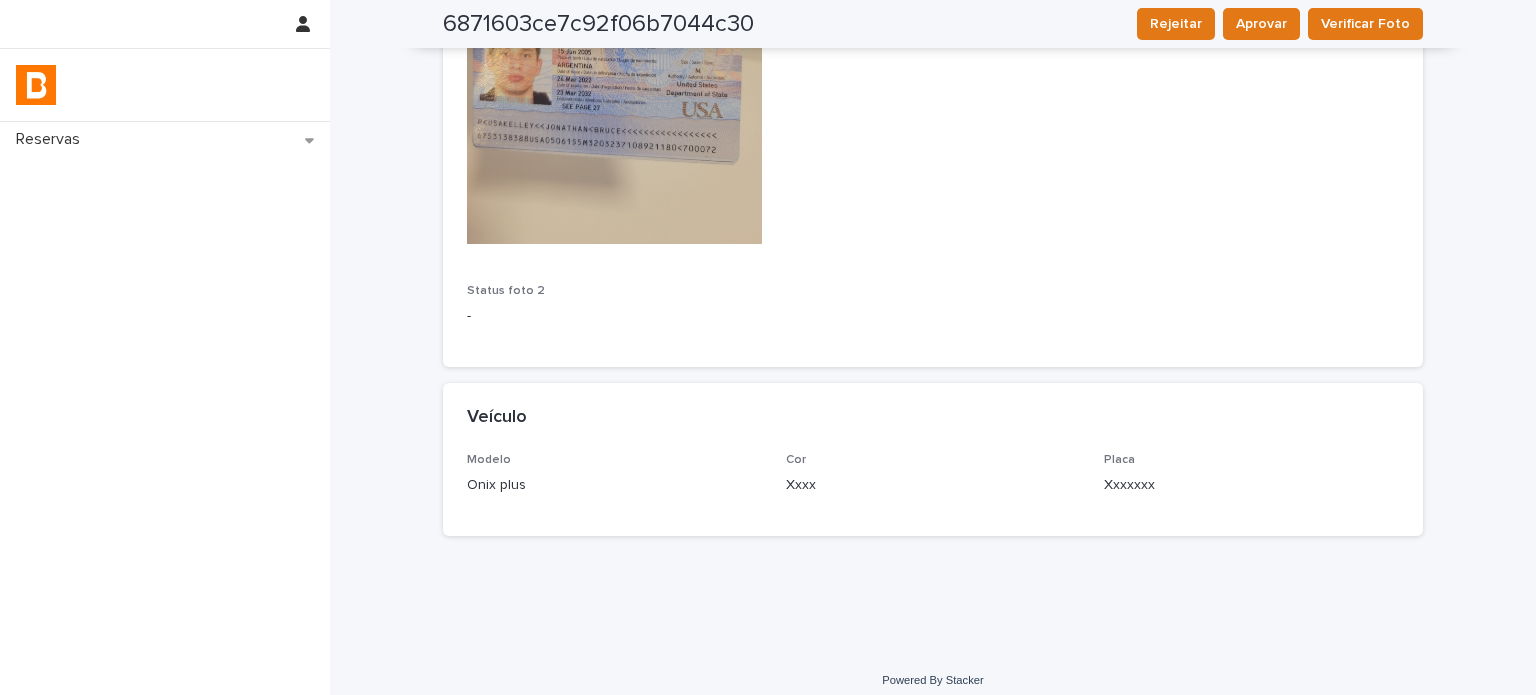 scroll, scrollTop: 1784, scrollLeft: 0, axis: vertical 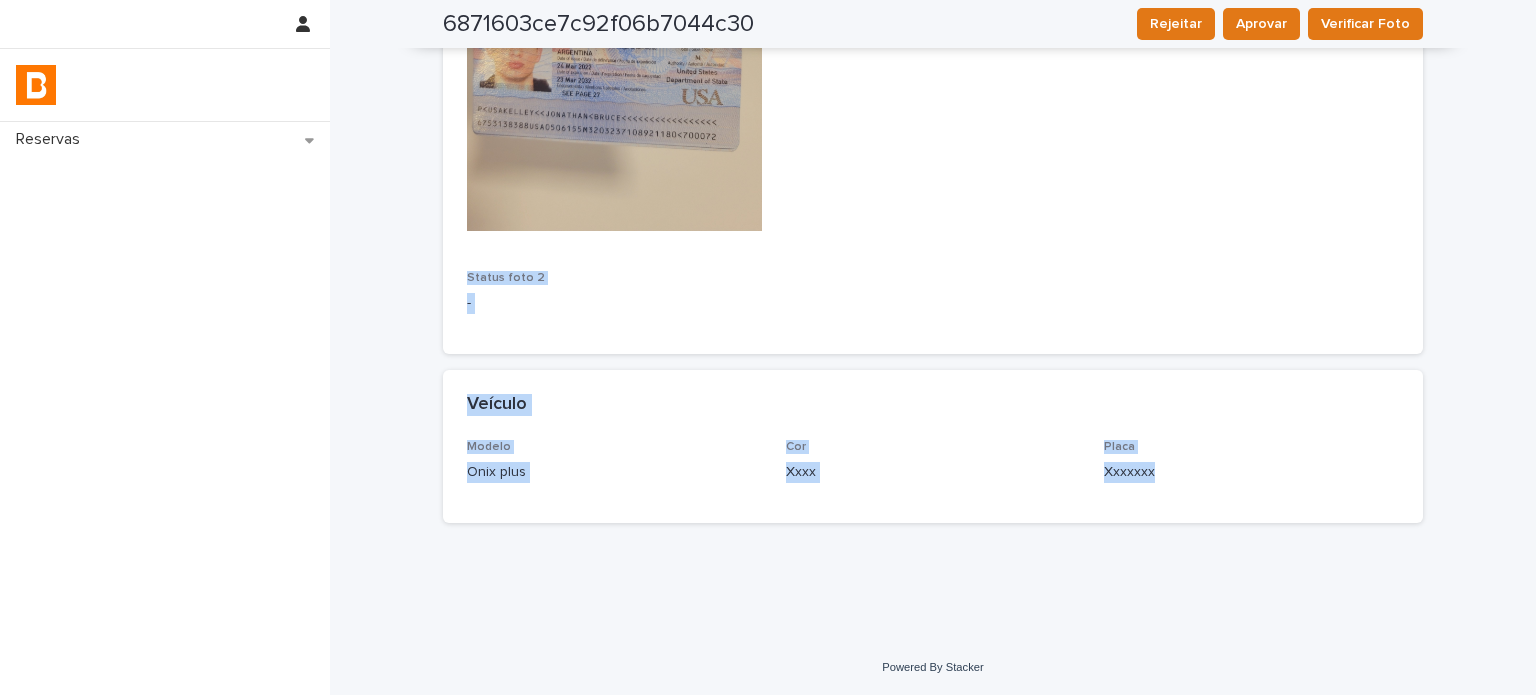 drag, startPoint x: 1528, startPoint y: 523, endPoint x: 1535, endPoint y: 411, distance: 112.21854 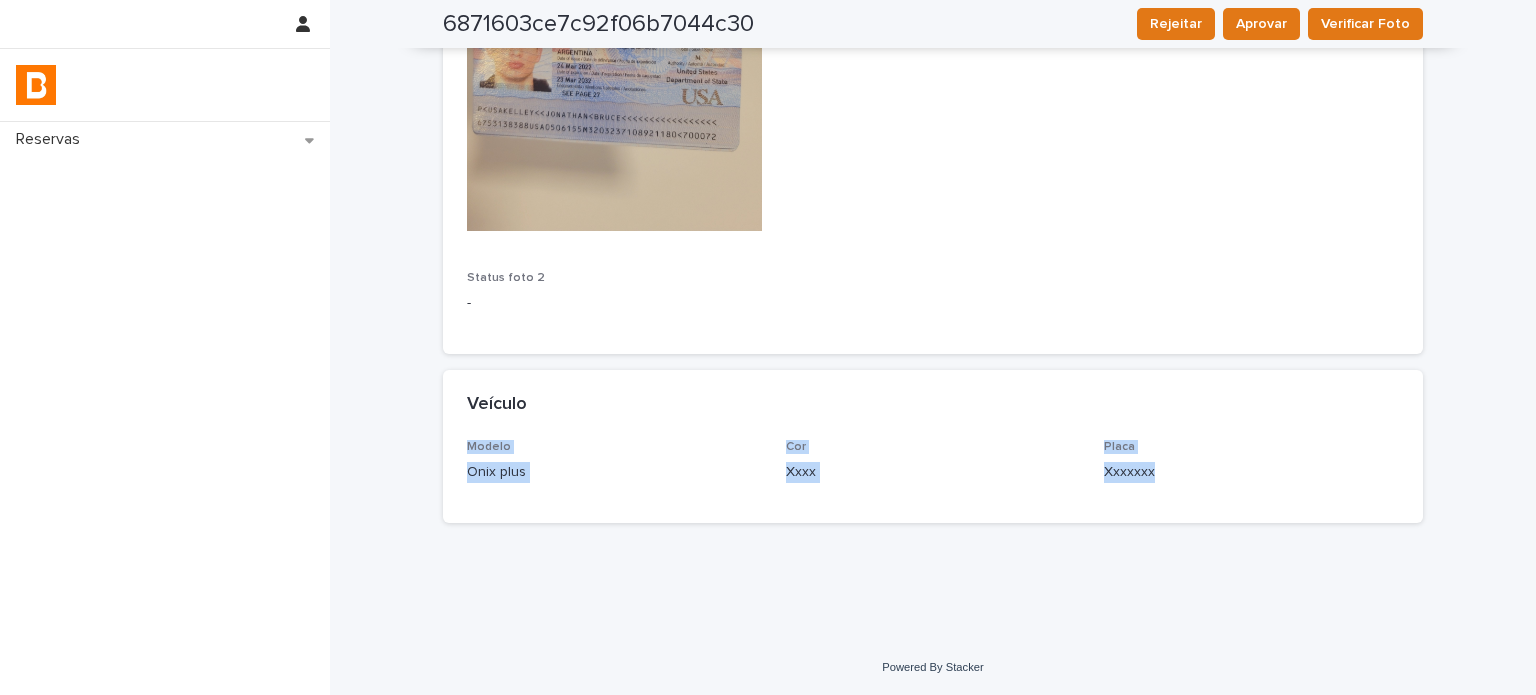 click on "Loading... Saving… Loading... Saving… 6871603ce7c92f06b7044c30 Rejeitar Aprovar Verificar Foto 6871603ce7c92f06b7044c30 Rejeitar Aprovar Verificar Foto Sorry, there was an error saving your record. Please try again. Please fill out the required fields below. Loading... Saving… Loading... Saving… Loading... Saving… Restrição não Loading... Saving… Hóspede 1 Nome completo 1 Alessandra Kelley  Nacionalidade 1 Brasil Data de nascimento 1 1976-01-05 Gênero 1 Feminino Endereço de email 1 alley@jc-hope.org Número de telefone 1 (11) 94027-7647 CPF 1 162.578.678-60 Tipo 1 RG Número 1 279760442 Imagem frente 1 Imagem verso 1 Foto 1 - Status foto 1 - Loading... Saving… Hóspede 2 Nome completo 2 Jonathan Kelley  Nacionalidade 2 Estados Unidos Data de nascimento 2 2005-06-15 Gênero 2 Masculino Endereço de email 2 alley@jc-hope.org Número de telefone 2 (11) 94027-7647 CPF 2 - Tipo 2 Passaporte Número 2 675313838 Imagem frente 2 Imagem verso 2 - Foto 2 - Status foto 2 - Loading... Saving… Modelo" at bounding box center (933, -572) 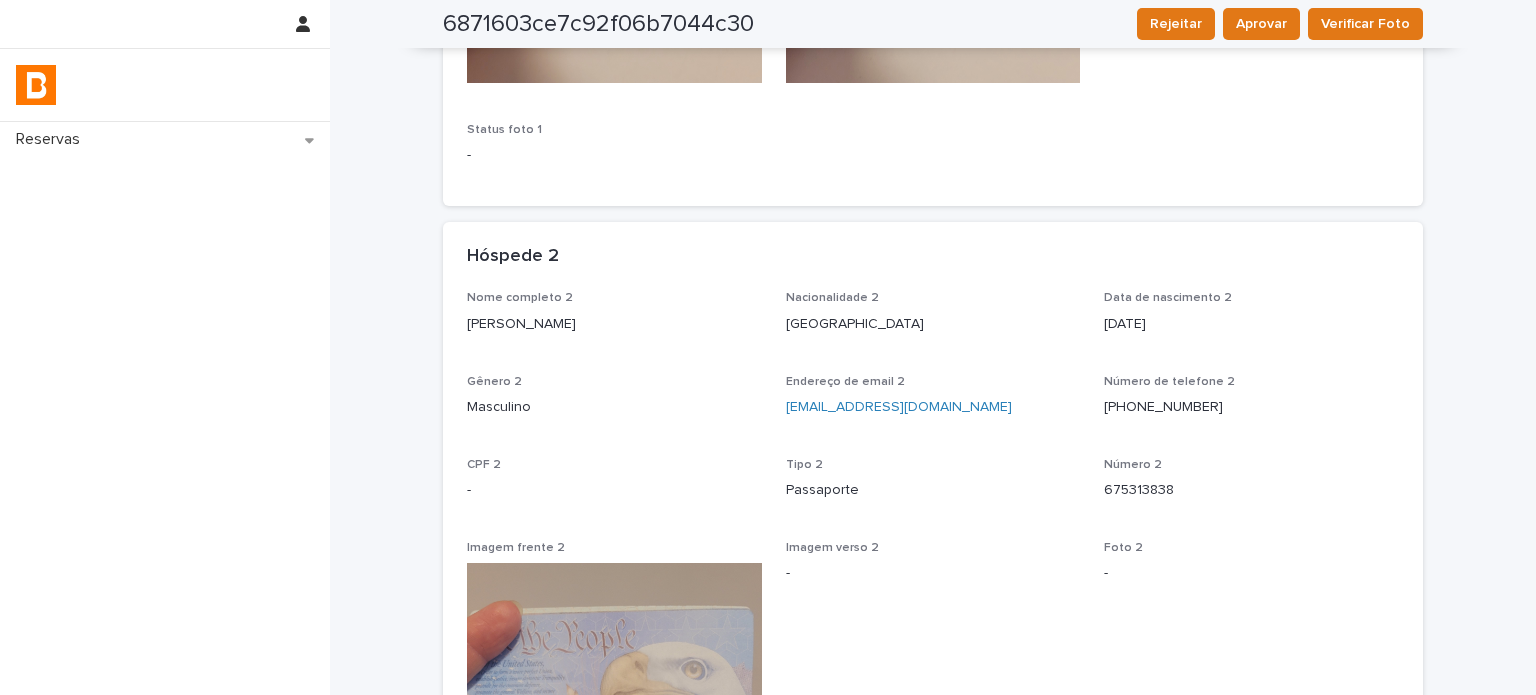 scroll, scrollTop: 0, scrollLeft: 0, axis: both 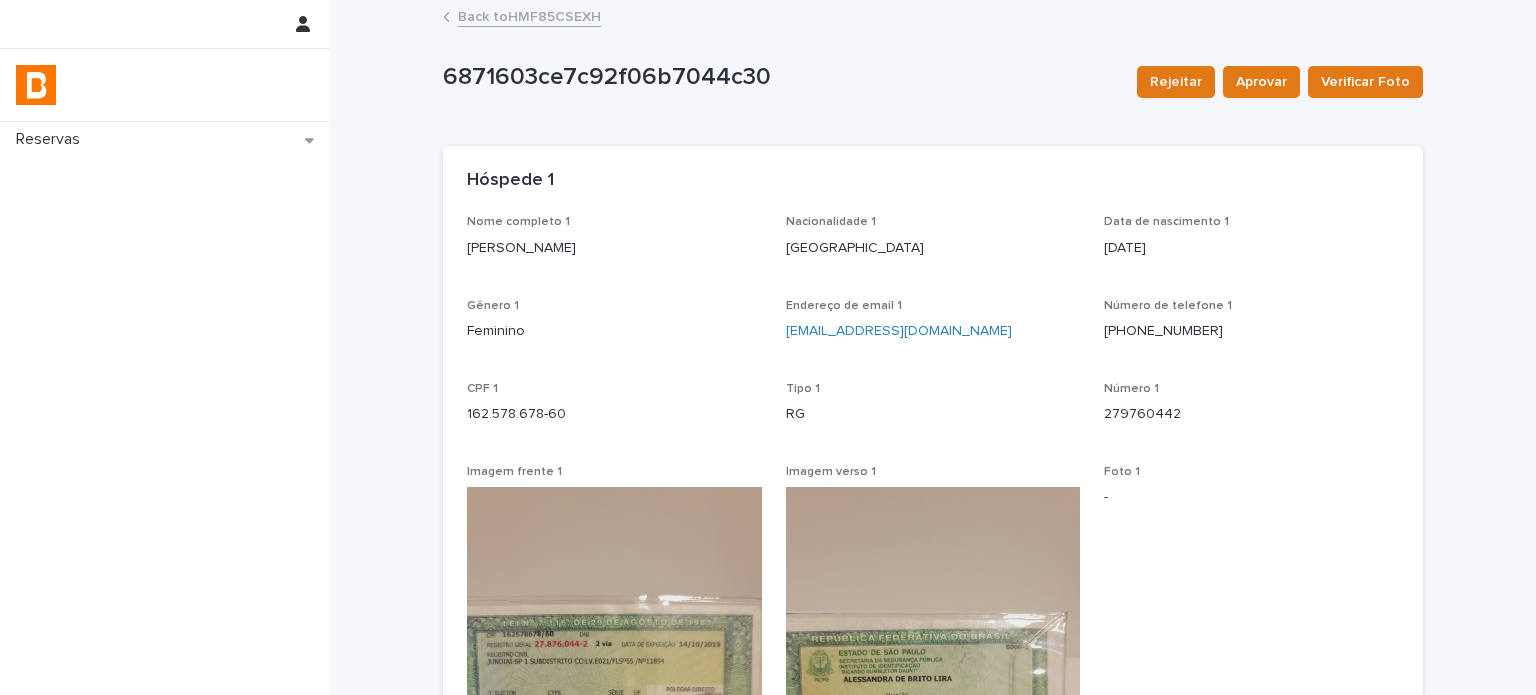 click on "Back to  HMF85CSEXH" at bounding box center (529, 15) 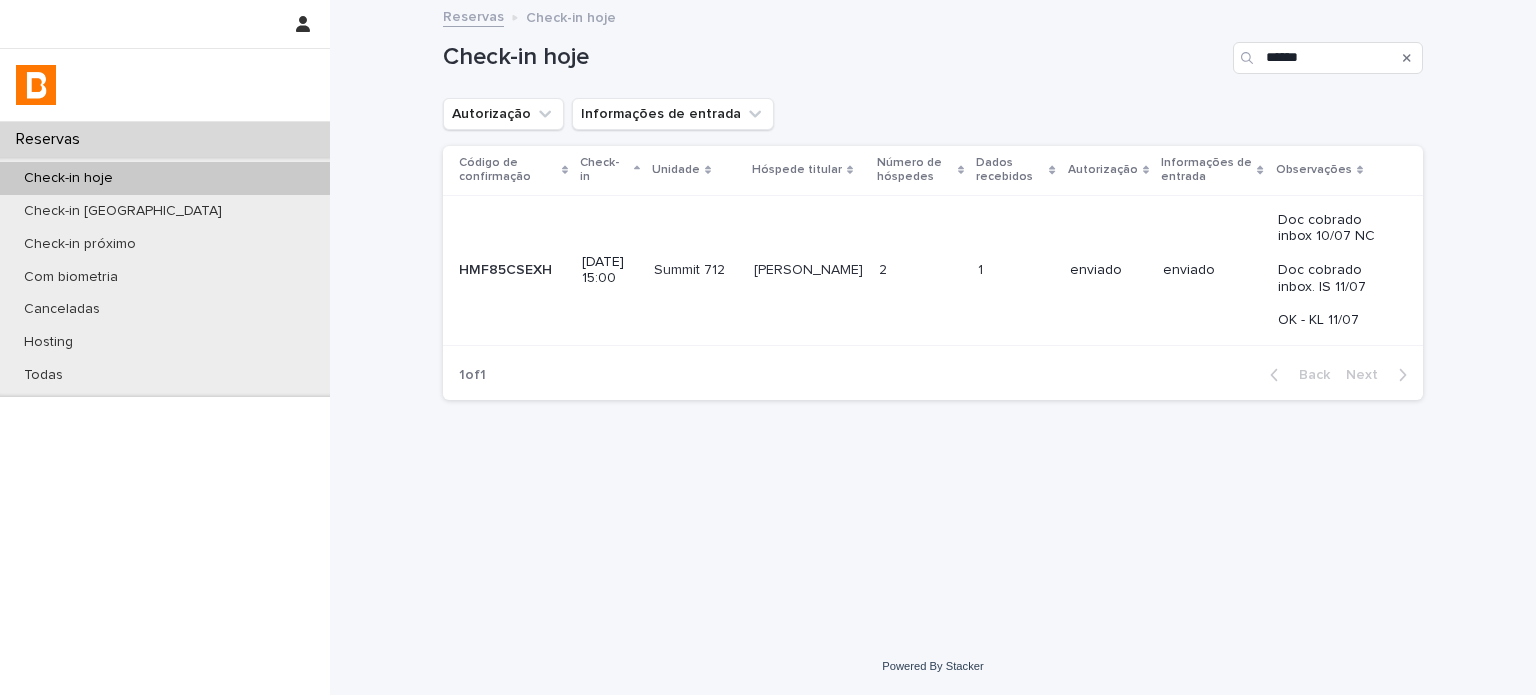click on "2 2" at bounding box center [920, 270] 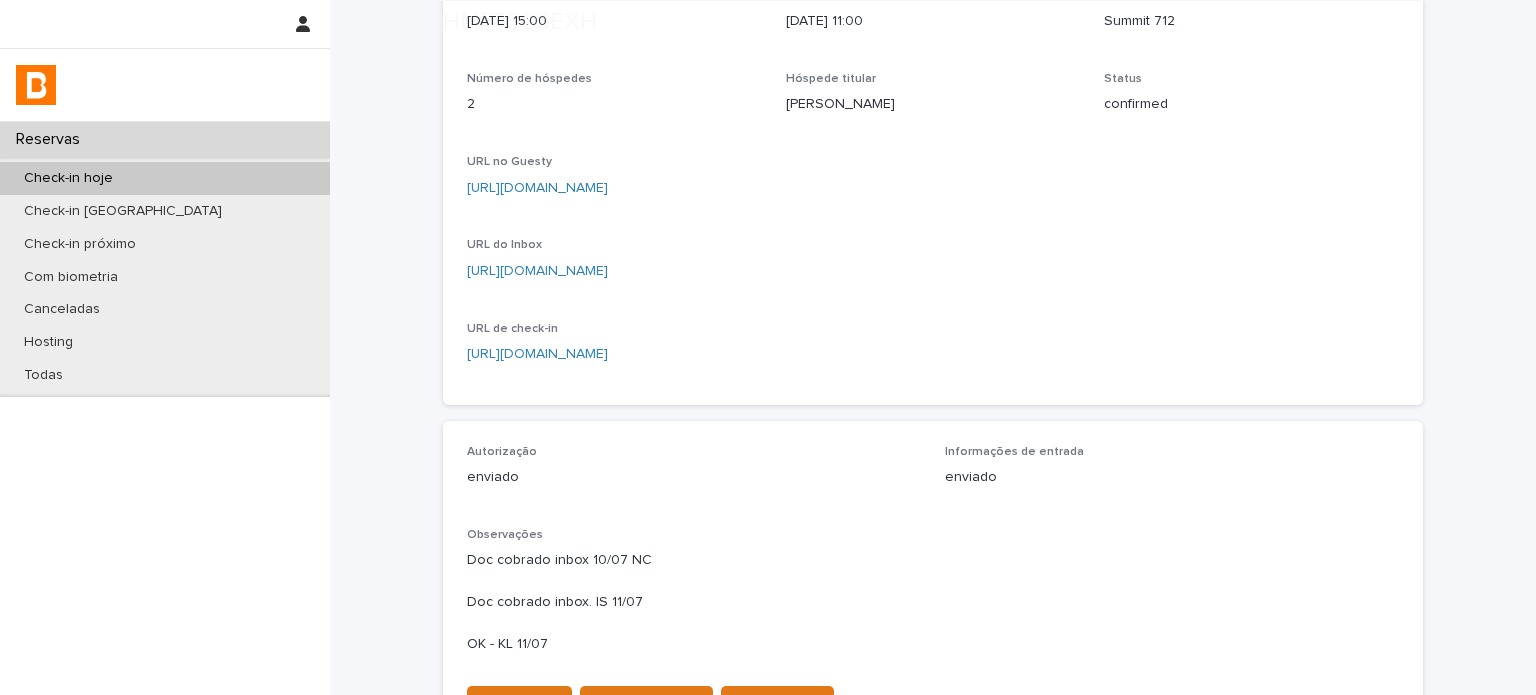 scroll, scrollTop: 266, scrollLeft: 0, axis: vertical 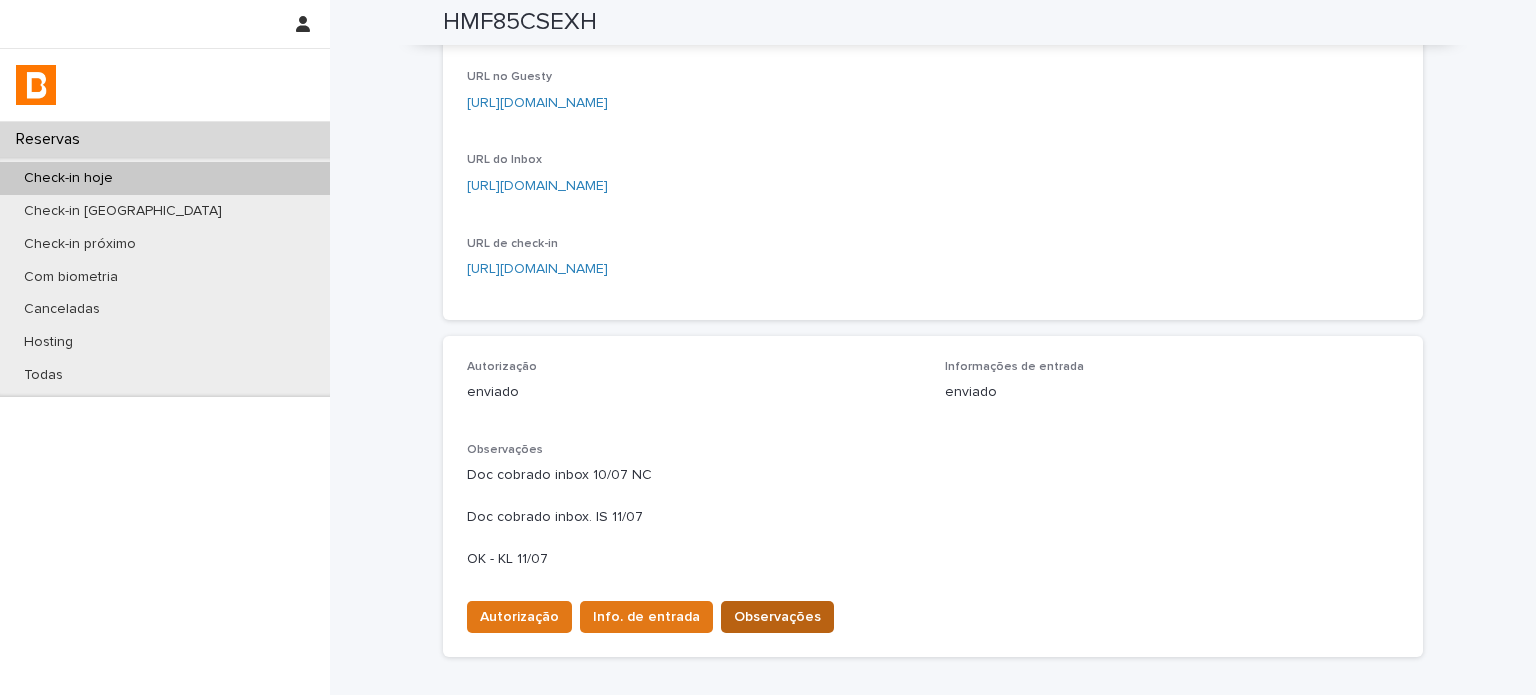click on "Observações" at bounding box center (777, 617) 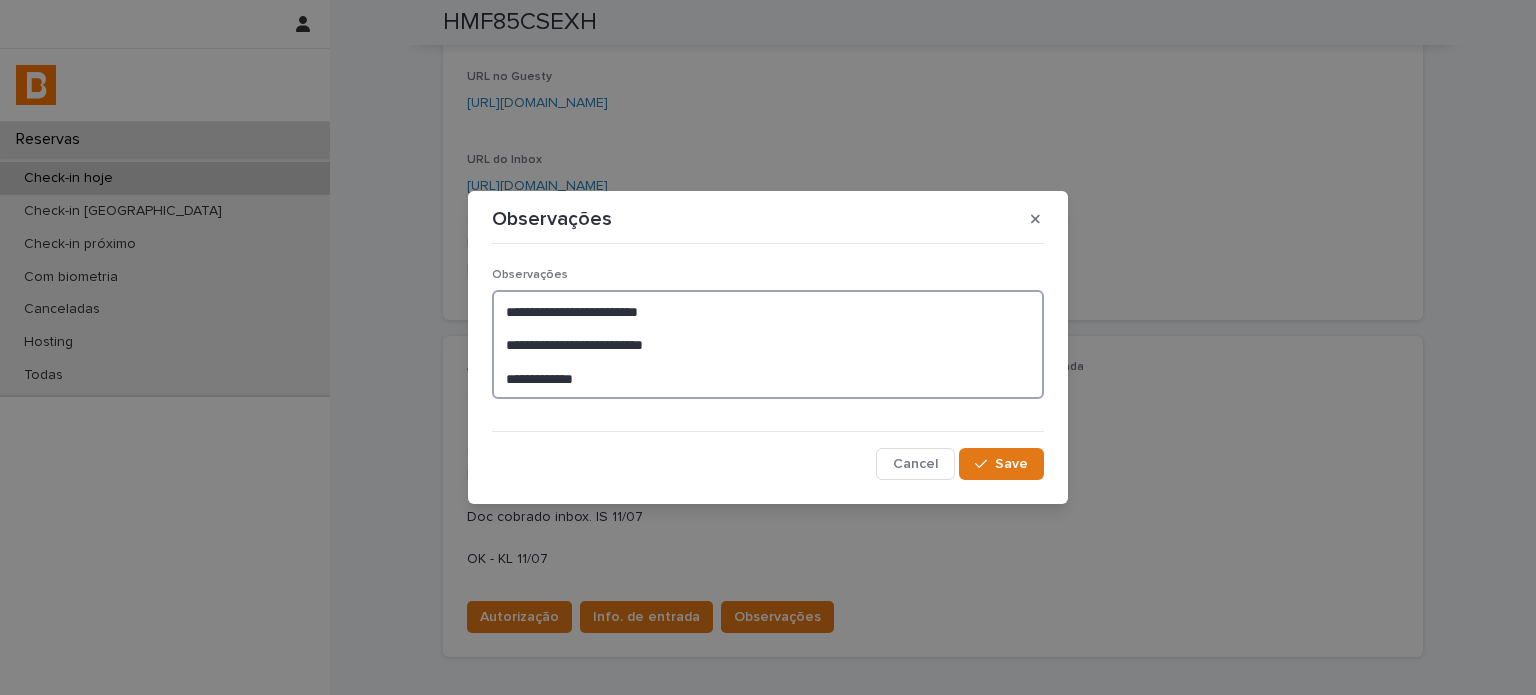 click on "**********" at bounding box center [768, 345] 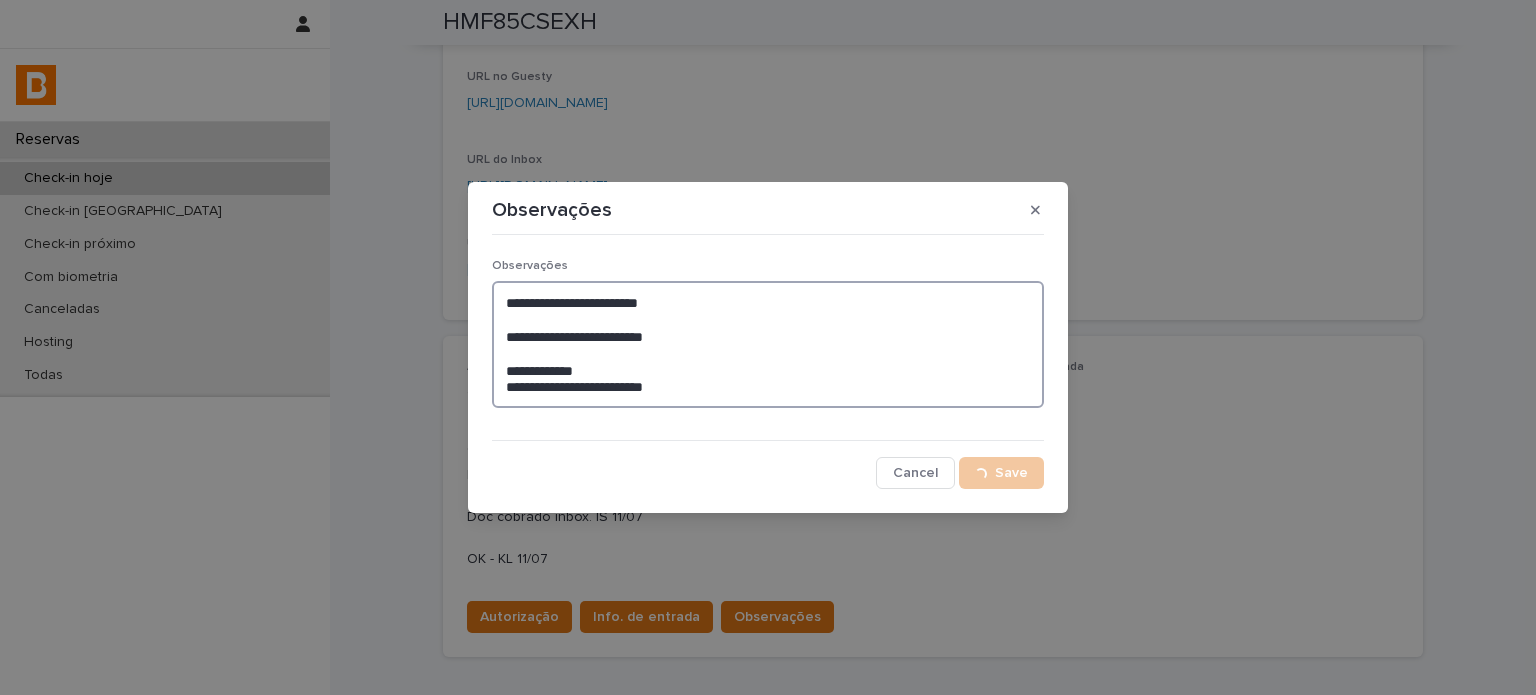type on "**********" 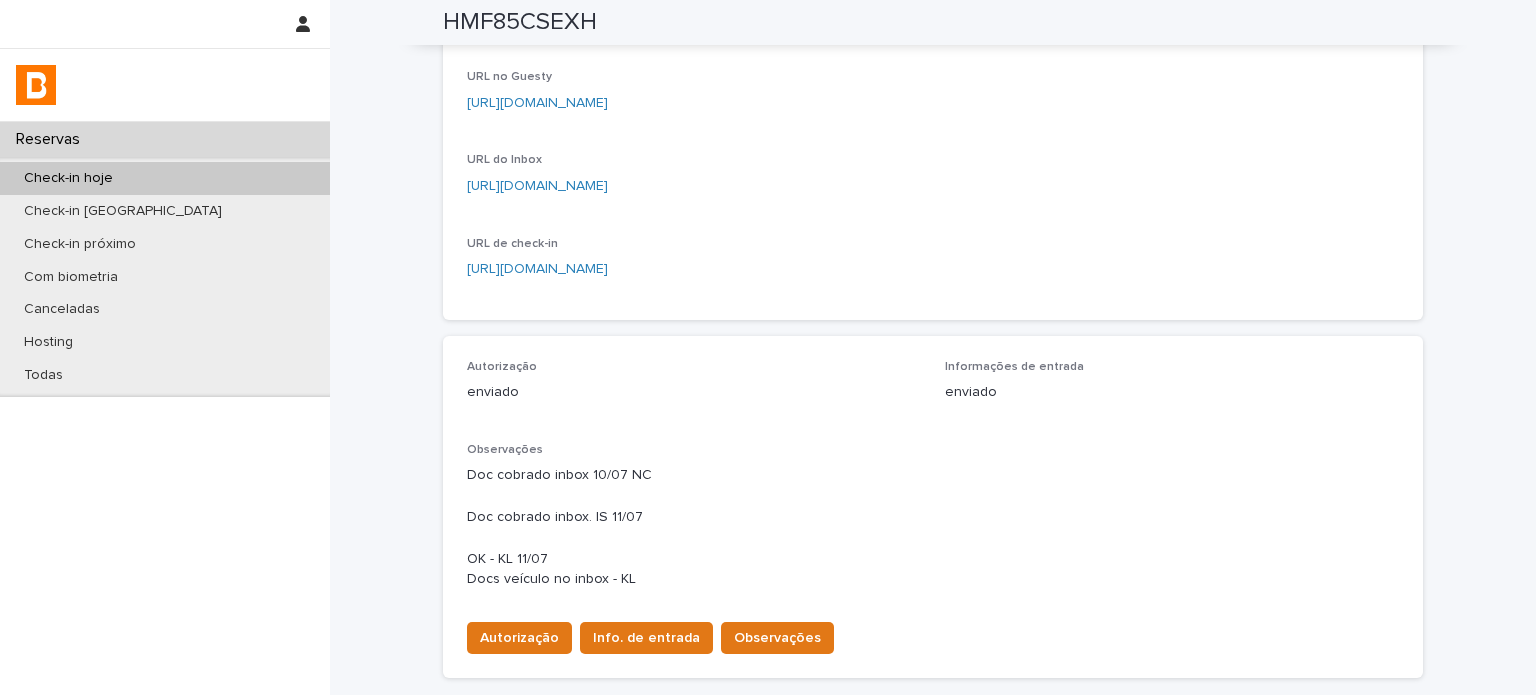 type 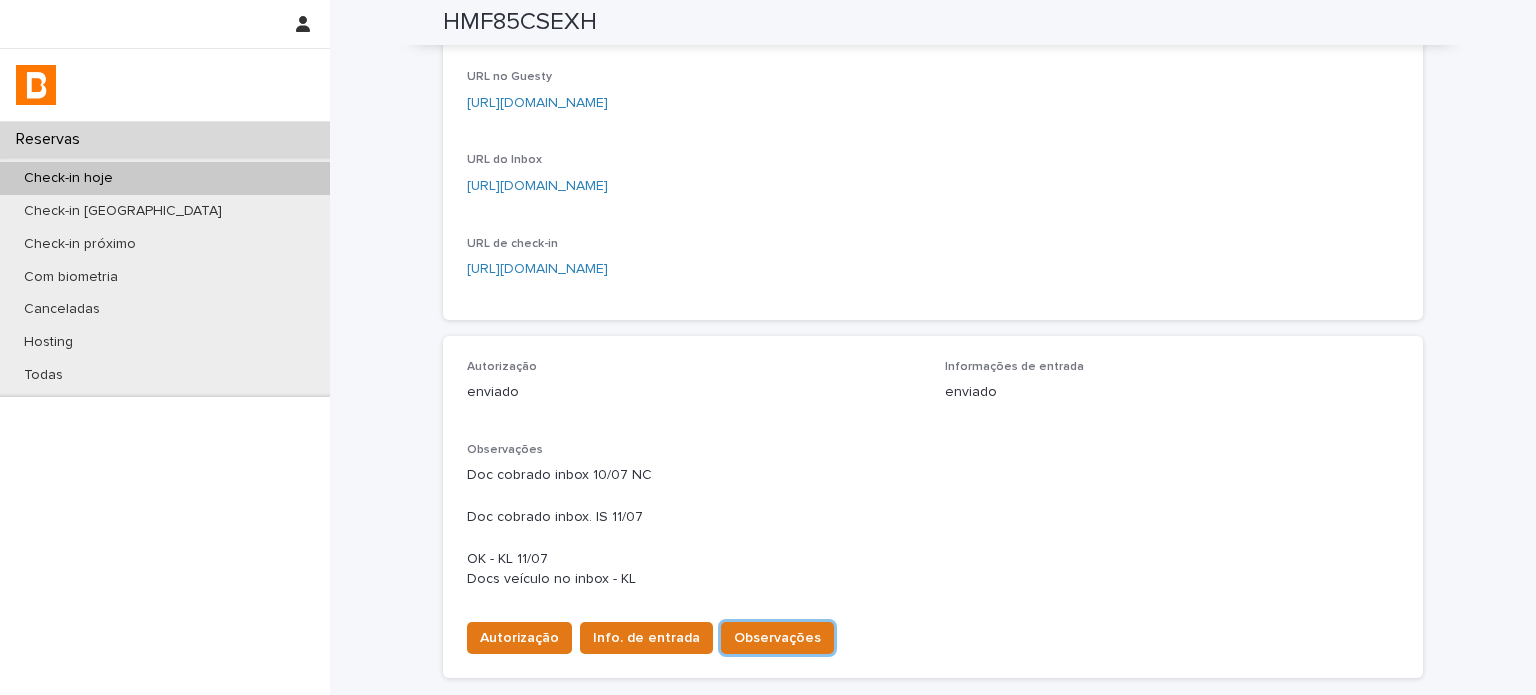 scroll, scrollTop: 276, scrollLeft: 0, axis: vertical 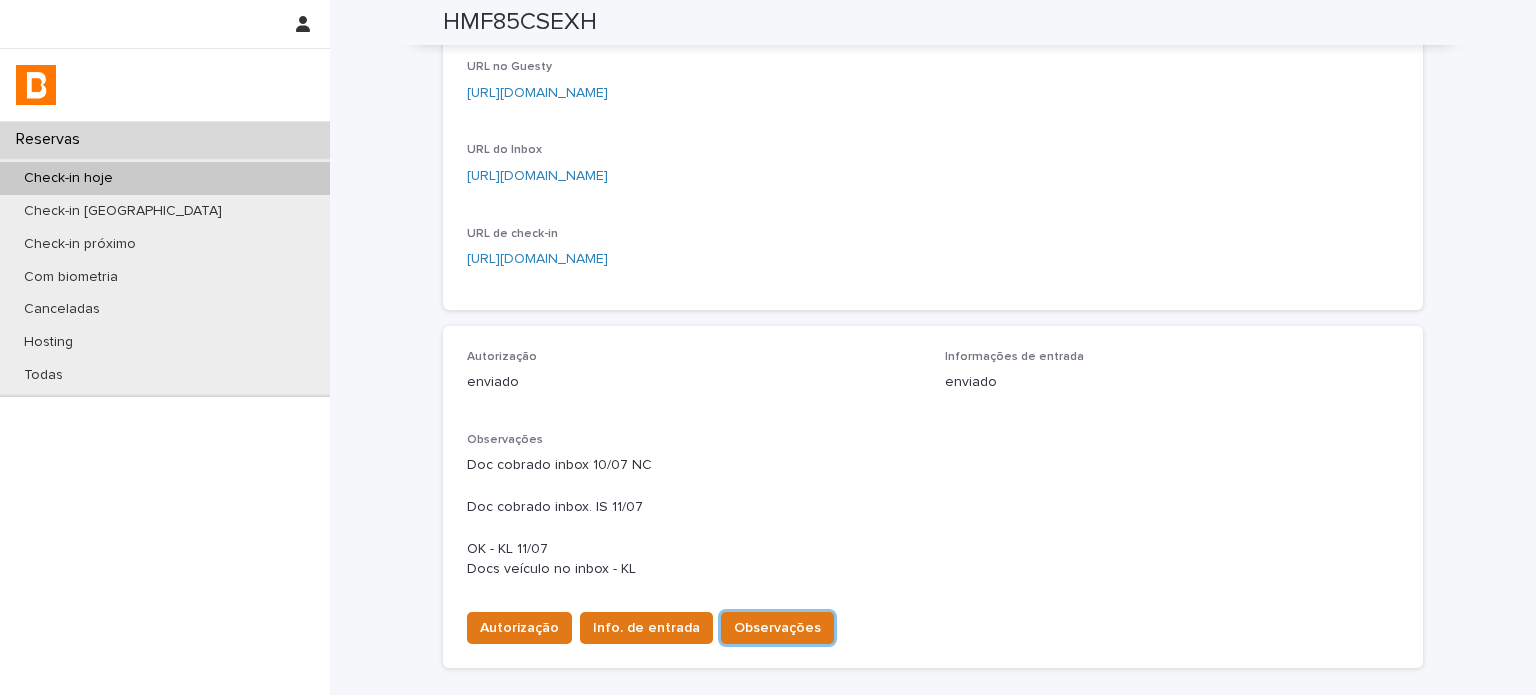 click on "Check-in hoje" at bounding box center [165, 178] 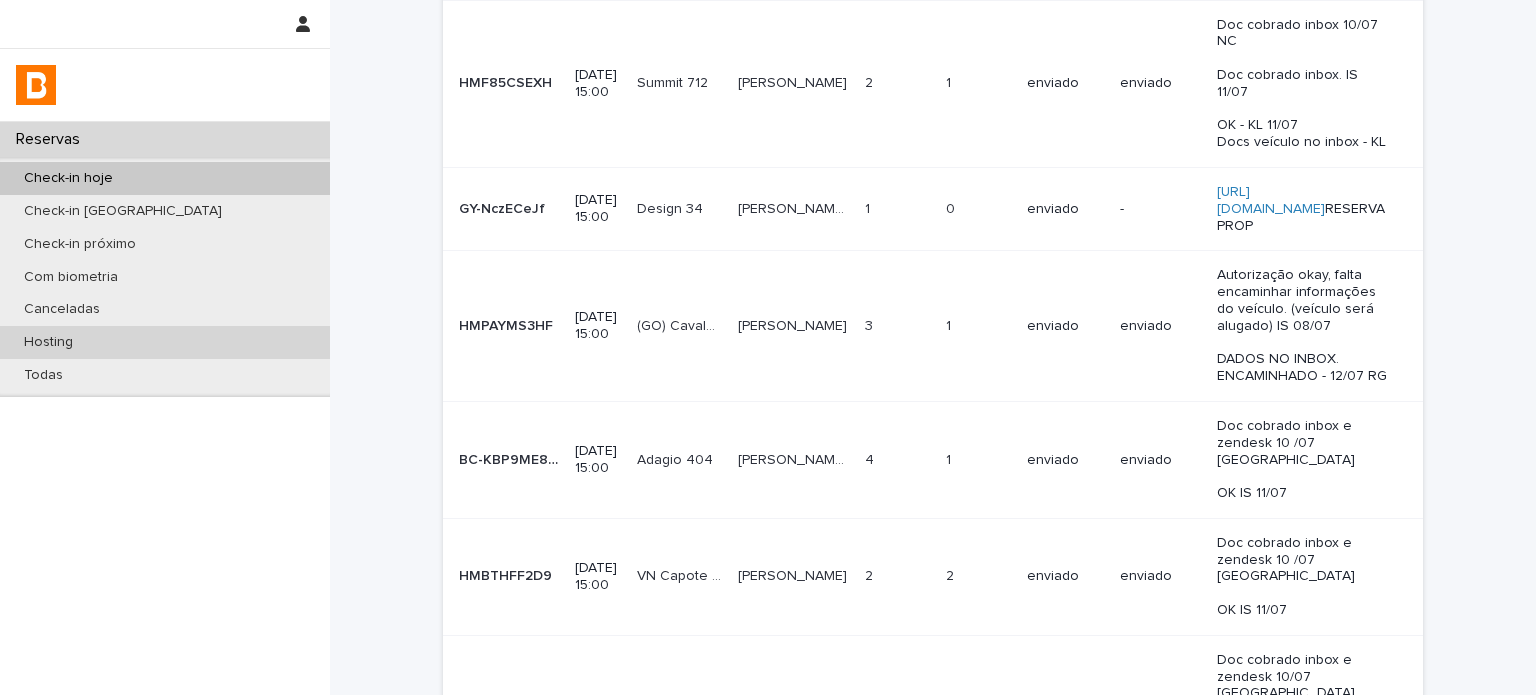 scroll, scrollTop: 0, scrollLeft: 0, axis: both 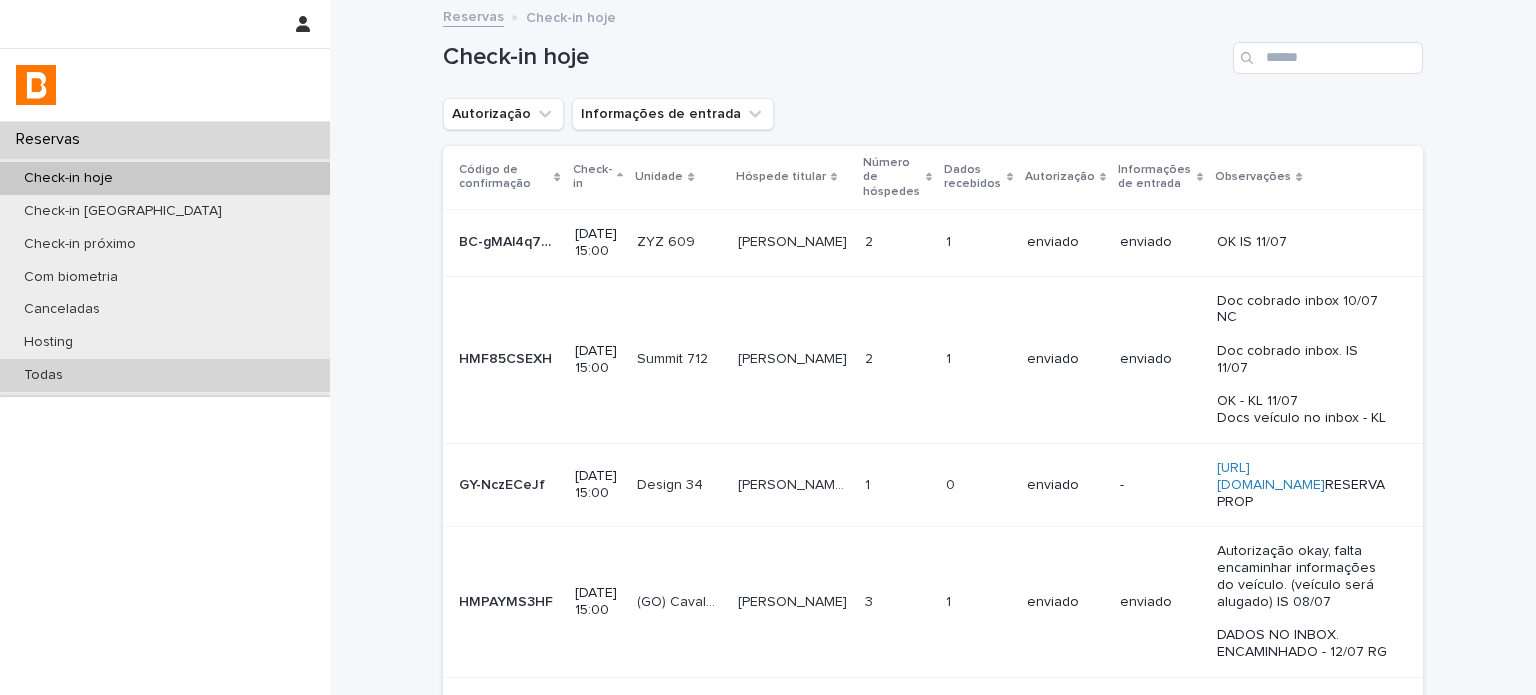click on "Todas" at bounding box center [165, 375] 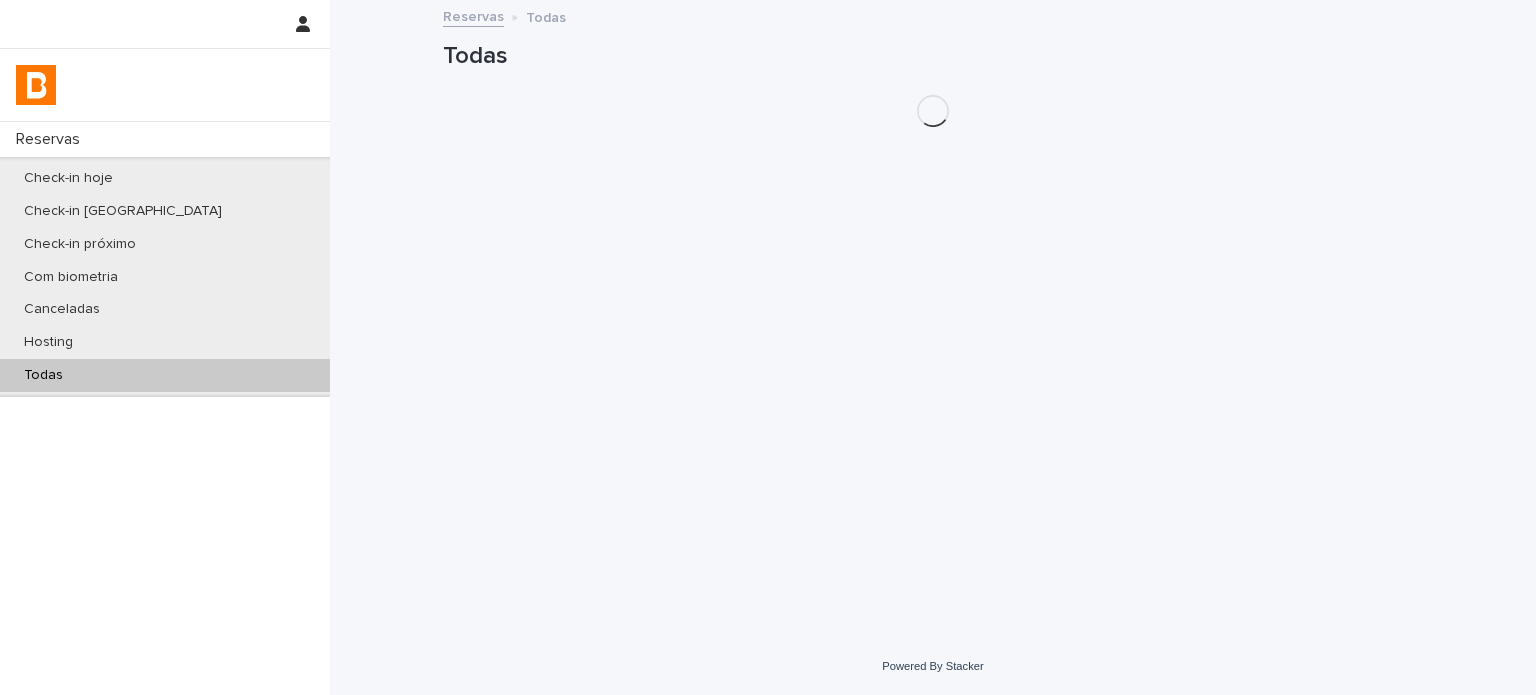 click on "Todas" at bounding box center [165, 375] 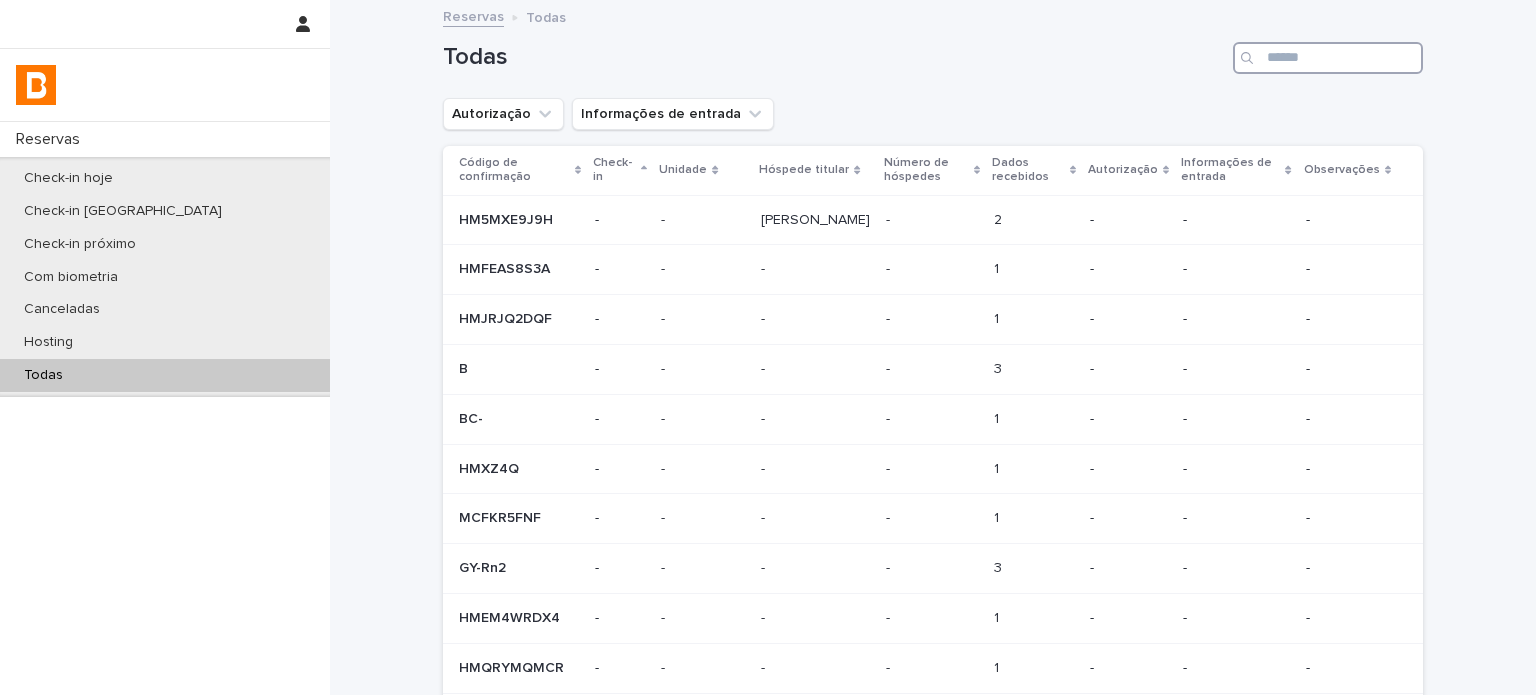 click at bounding box center (1328, 58) 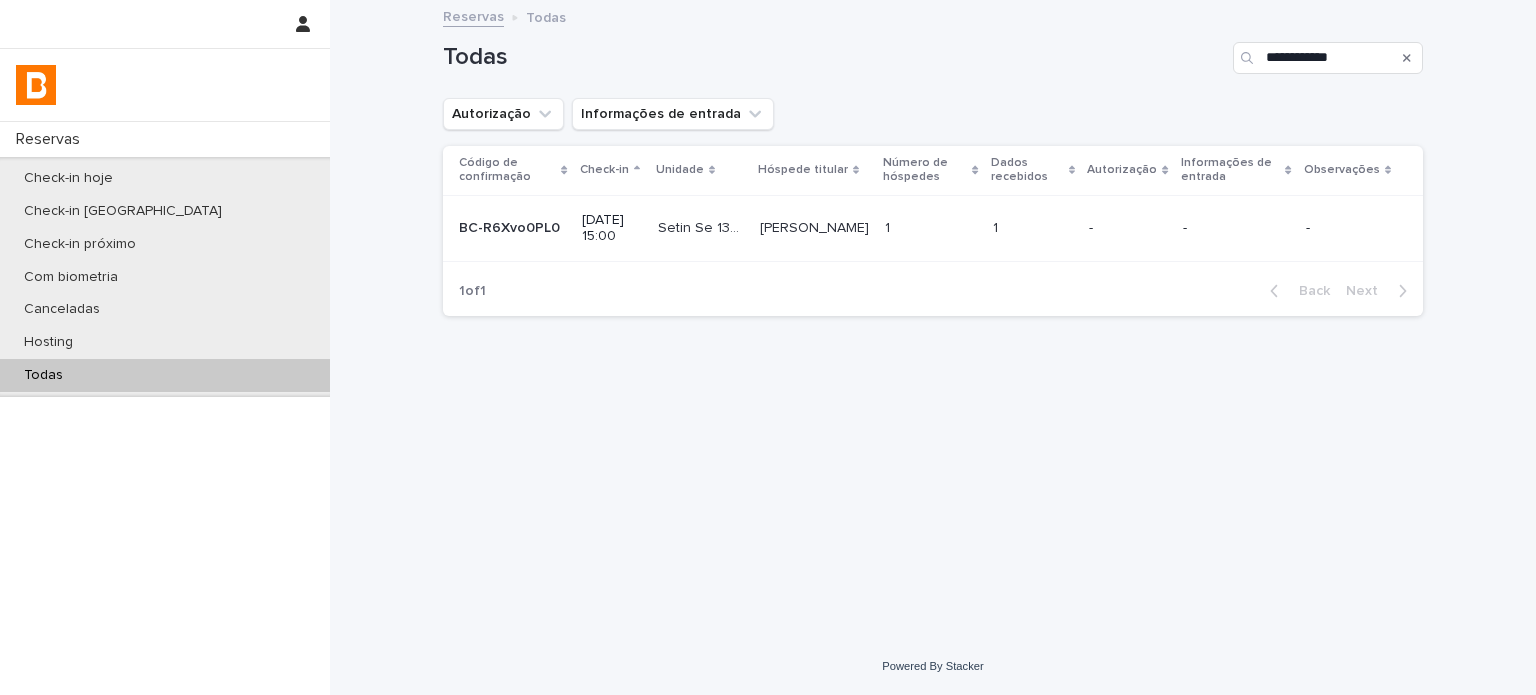 click on "Guerrero Mariel" at bounding box center [816, 226] 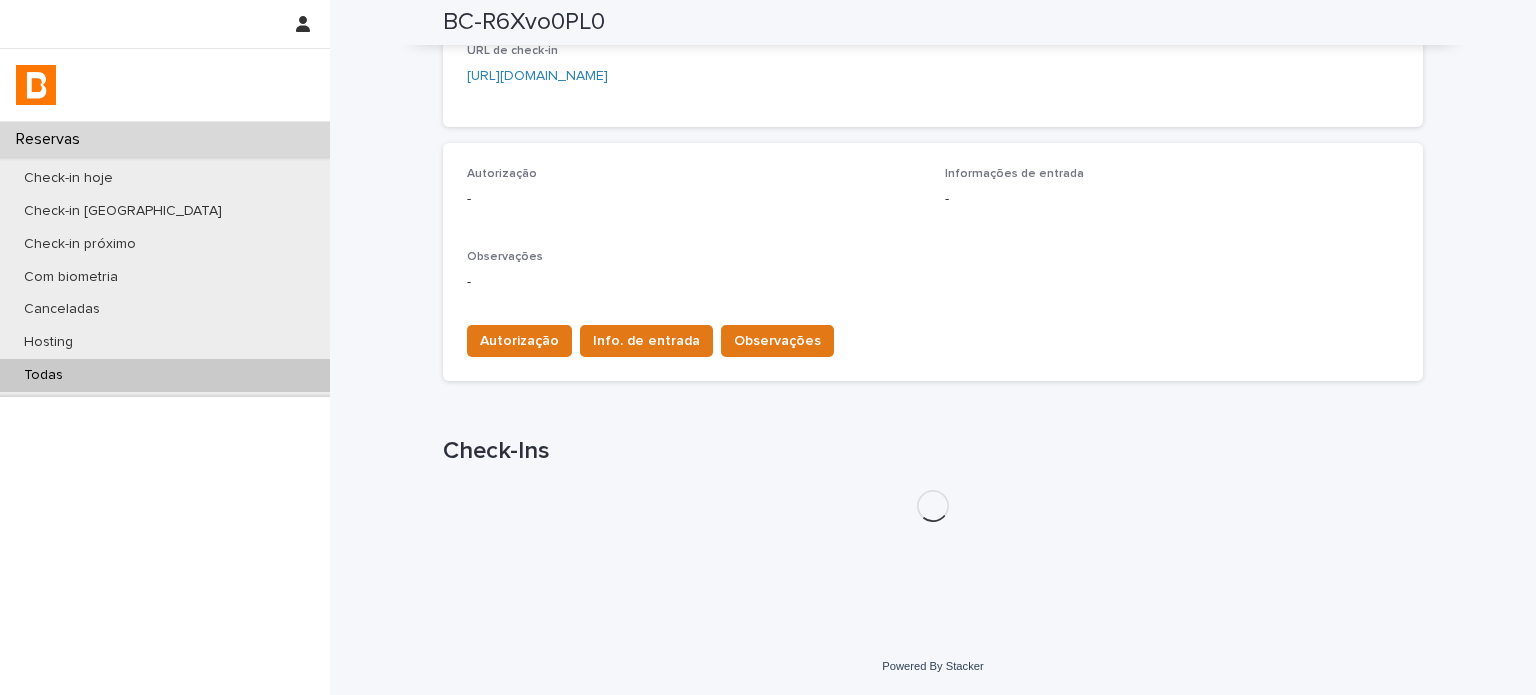 scroll, scrollTop: 512, scrollLeft: 0, axis: vertical 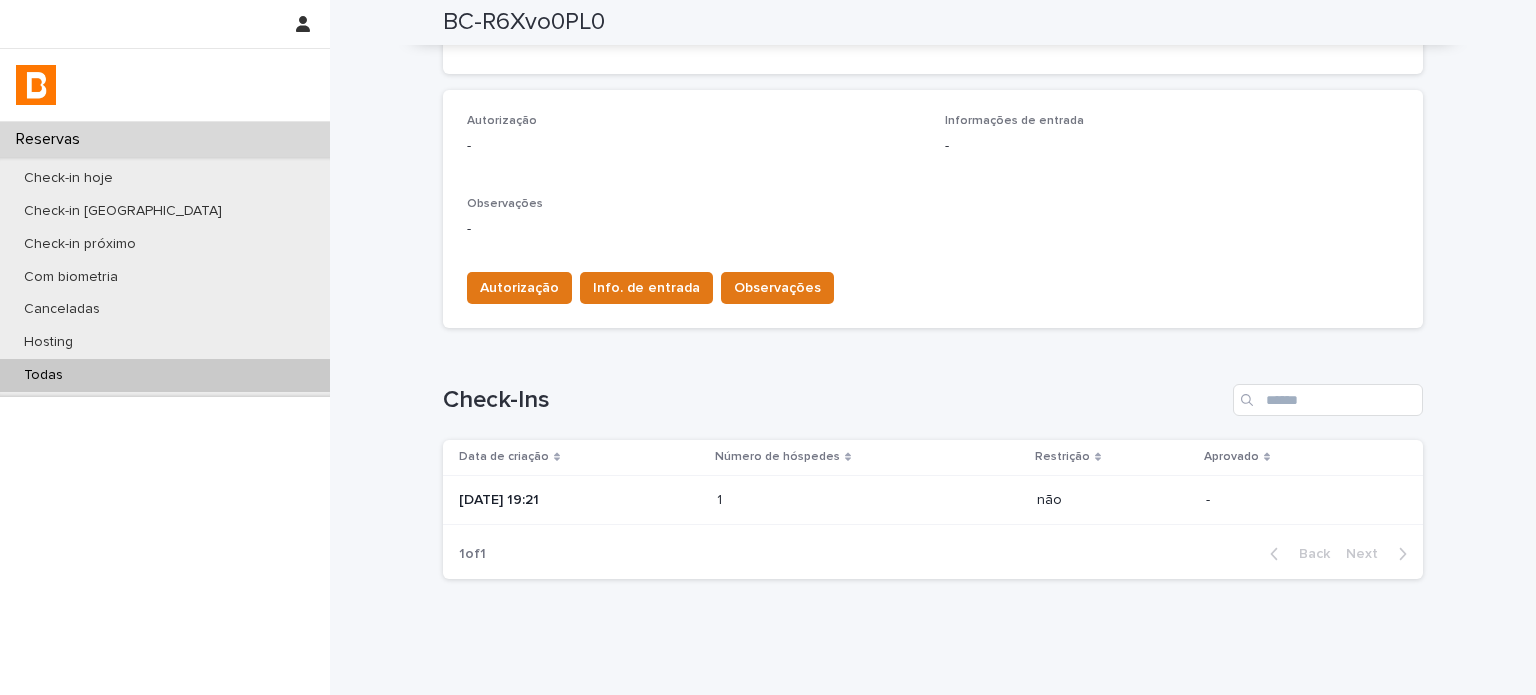 click on "2025-07-12 19:21" at bounding box center (576, 500) 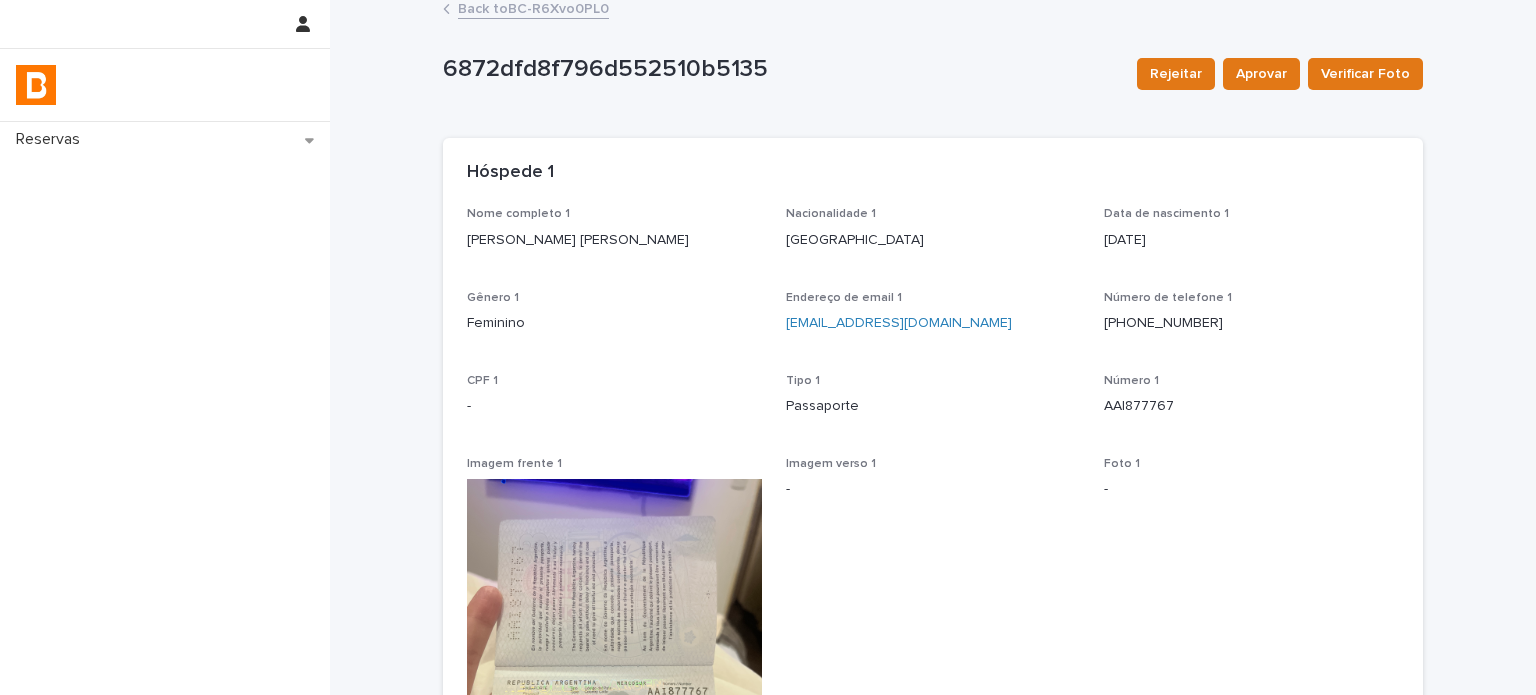 scroll, scrollTop: 0, scrollLeft: 0, axis: both 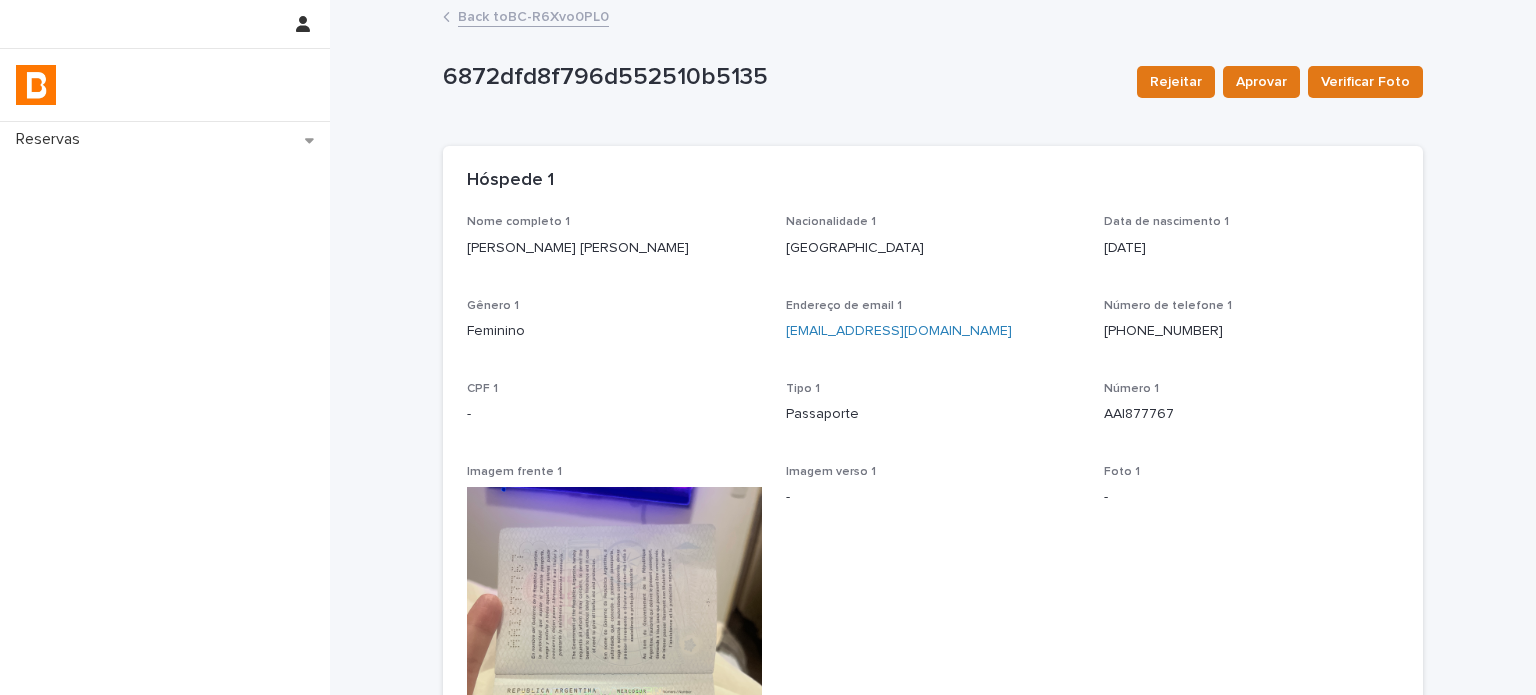 click on "Back to  BC-R6Xvo0PL0" at bounding box center [533, 15] 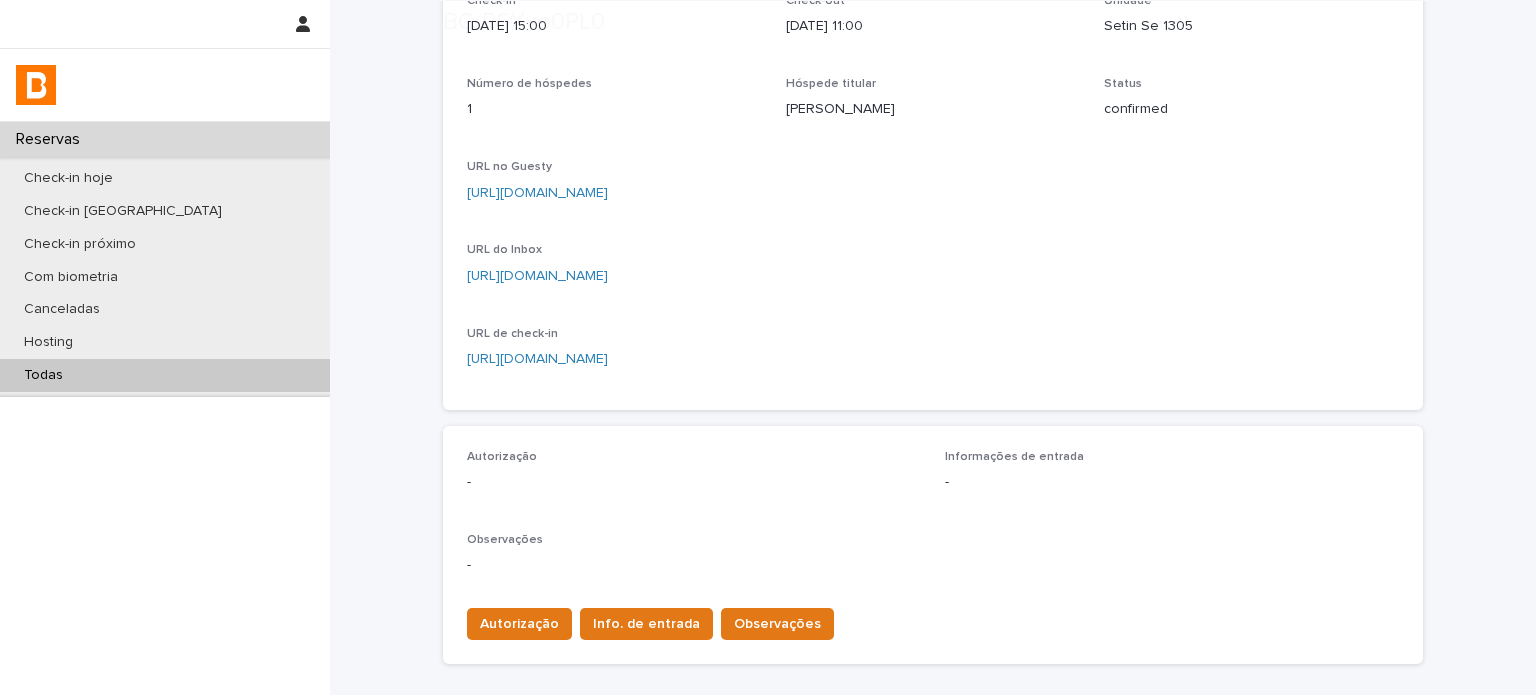 scroll, scrollTop: 266, scrollLeft: 0, axis: vertical 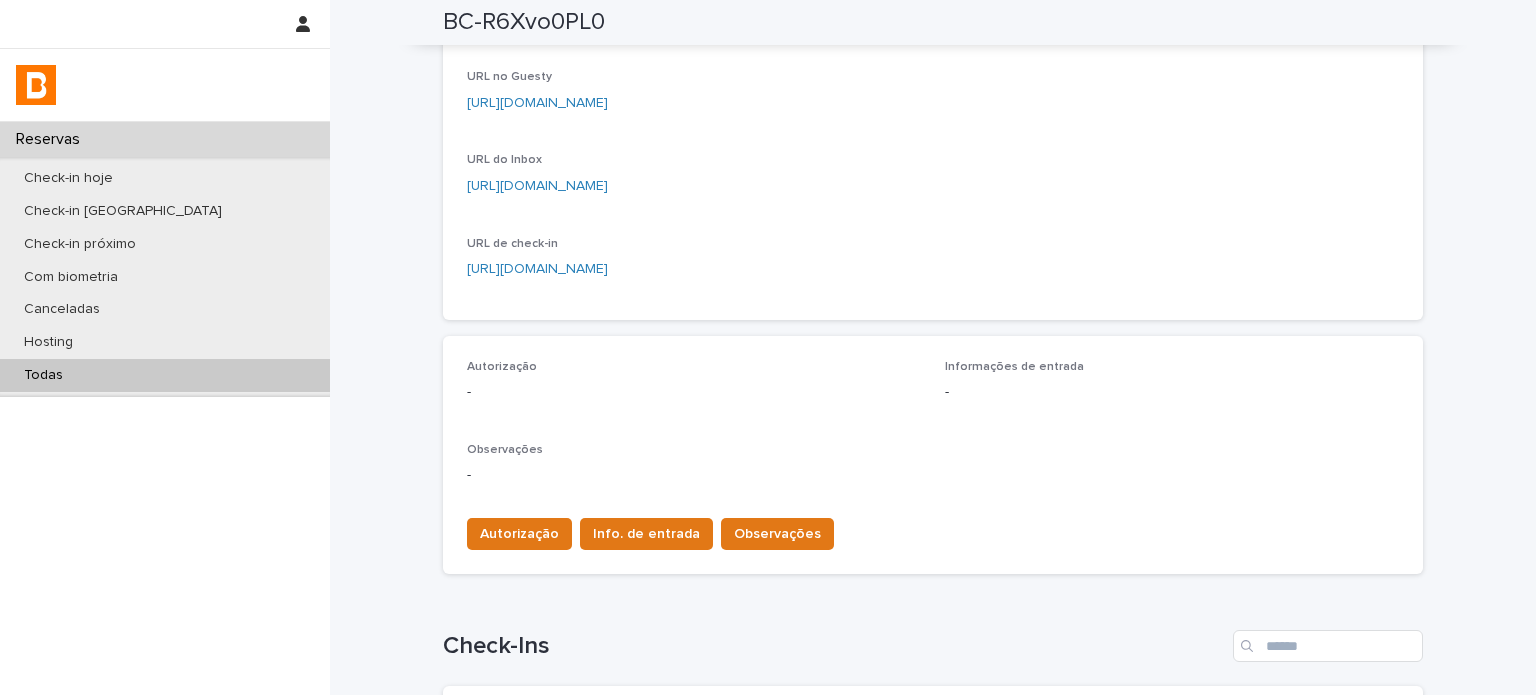 click on "Autorização Info. de entrada Observações" at bounding box center [933, 530] 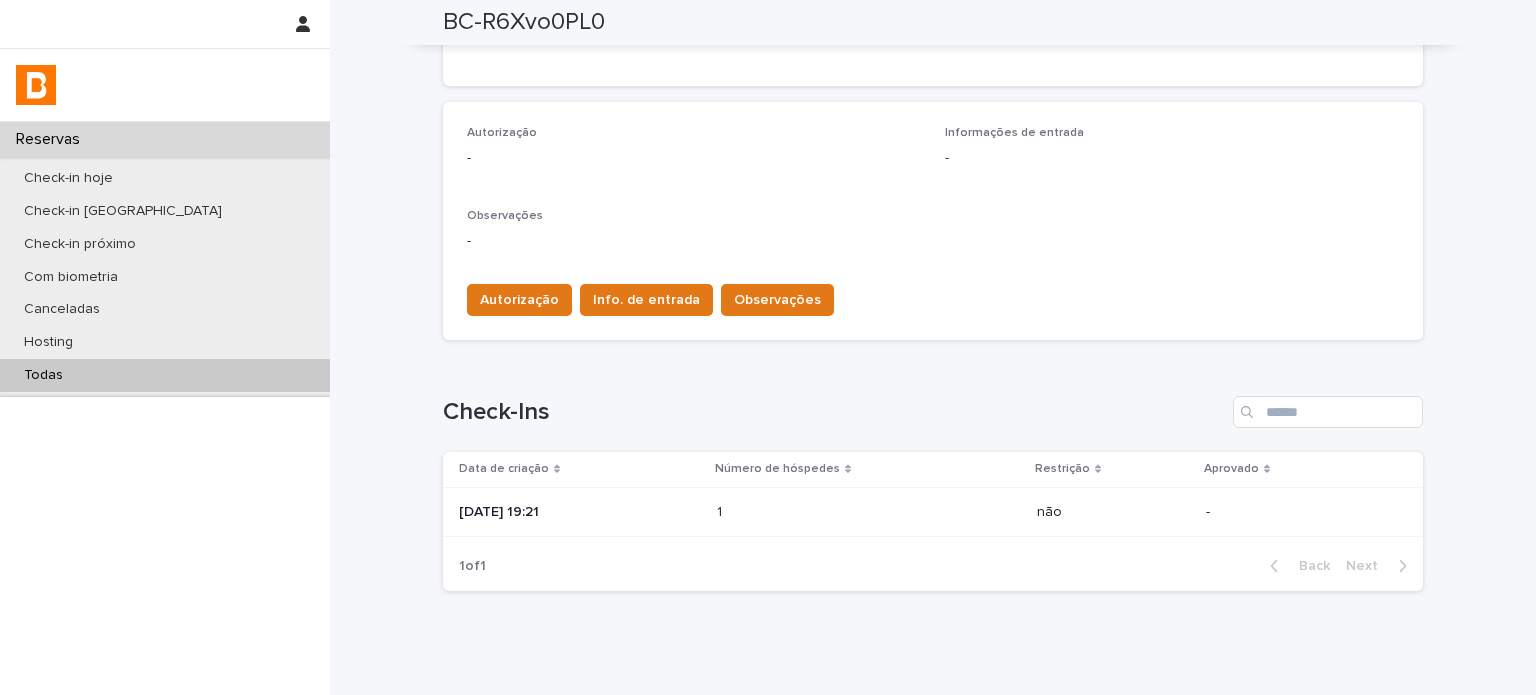 scroll, scrollTop: 568, scrollLeft: 0, axis: vertical 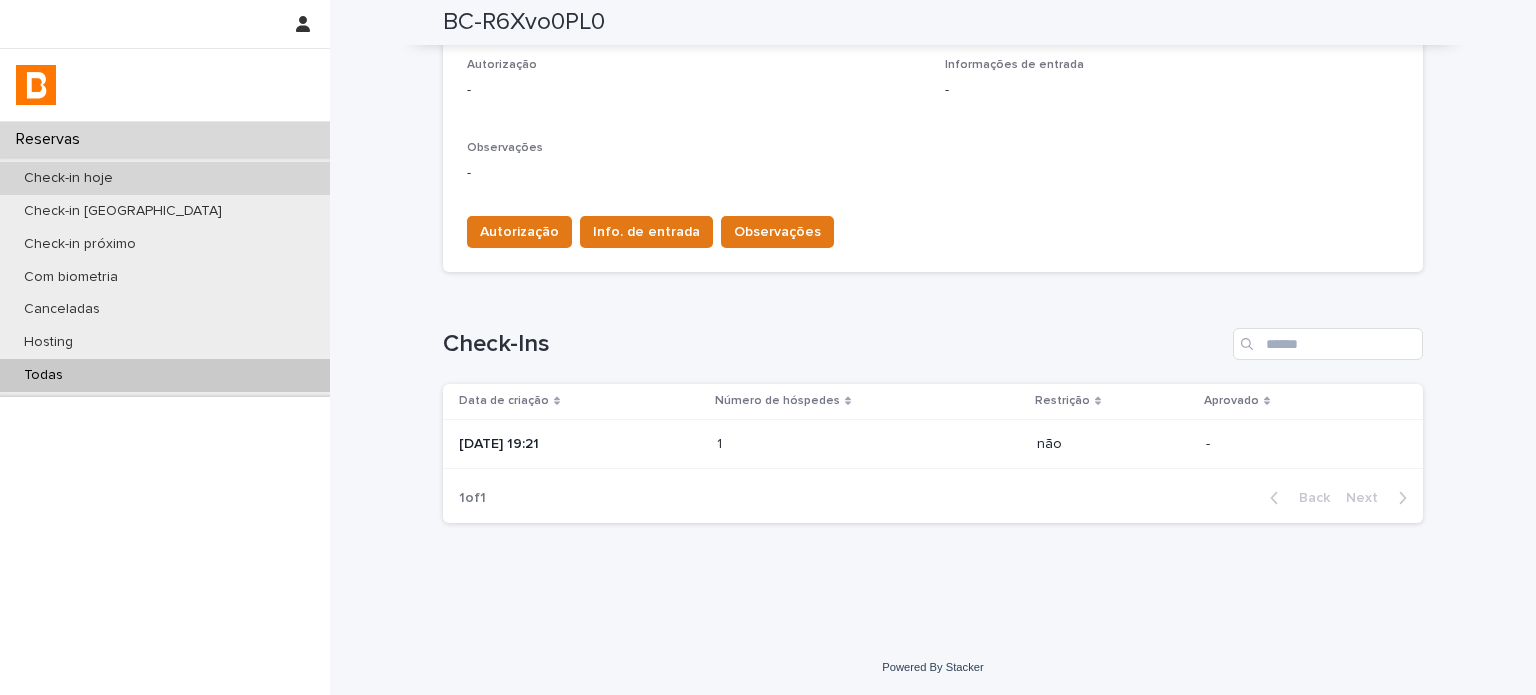 click on "Check-in hoje" at bounding box center [68, 178] 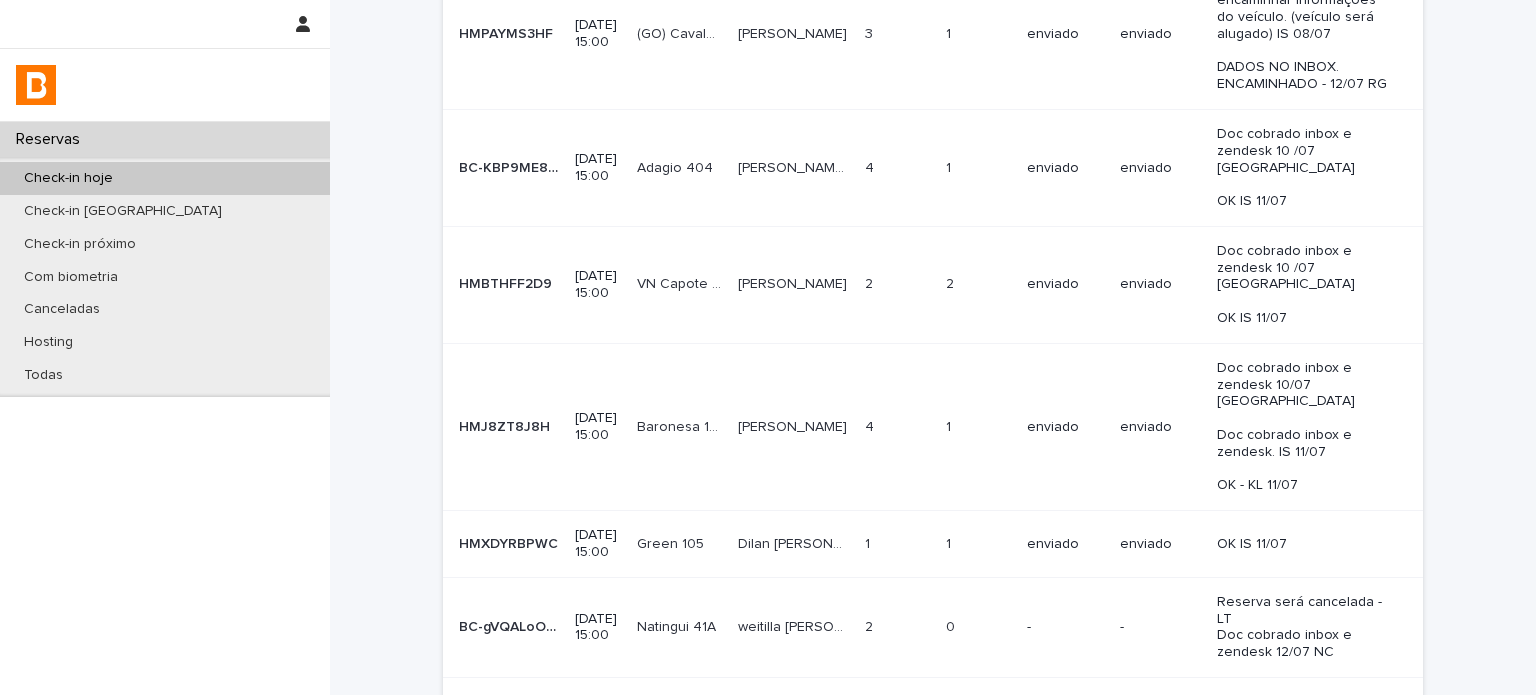 scroll, scrollTop: 0, scrollLeft: 0, axis: both 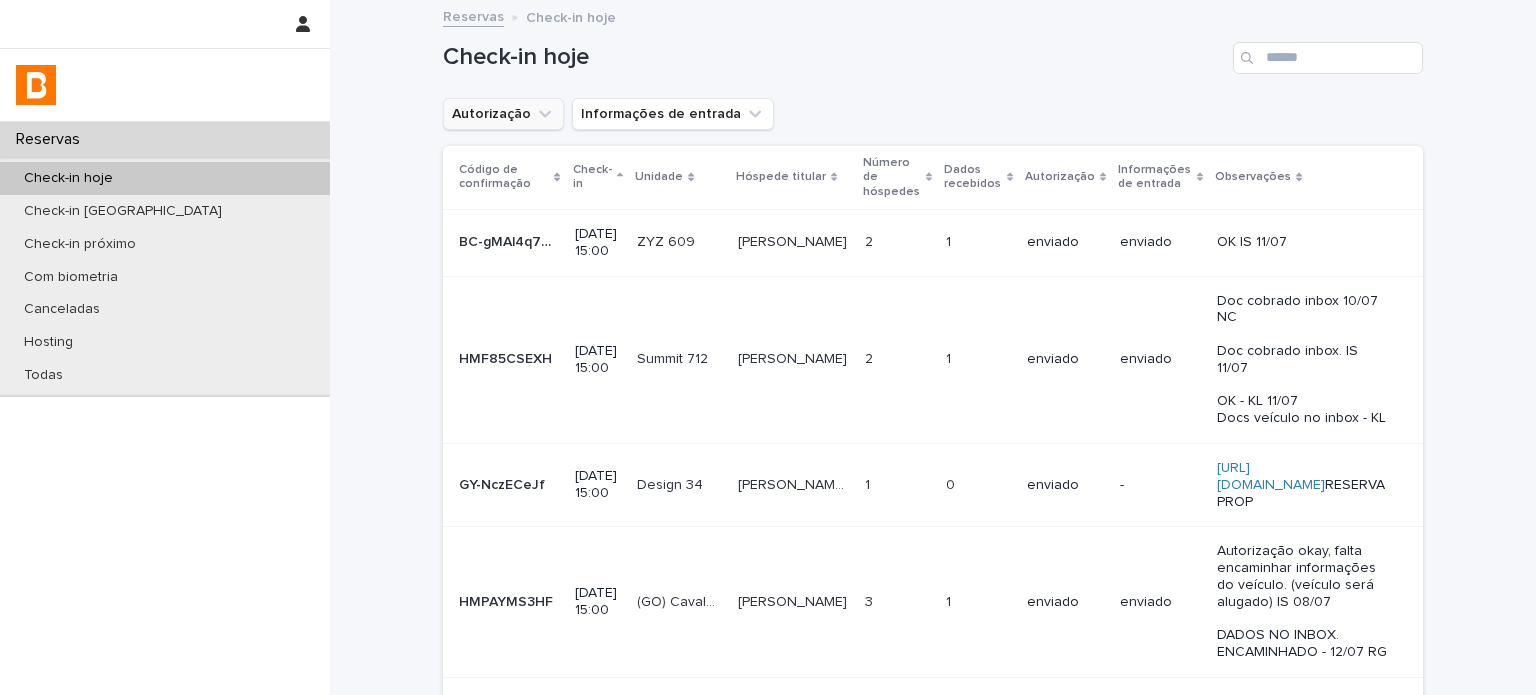 click on "Autorização" at bounding box center [503, 114] 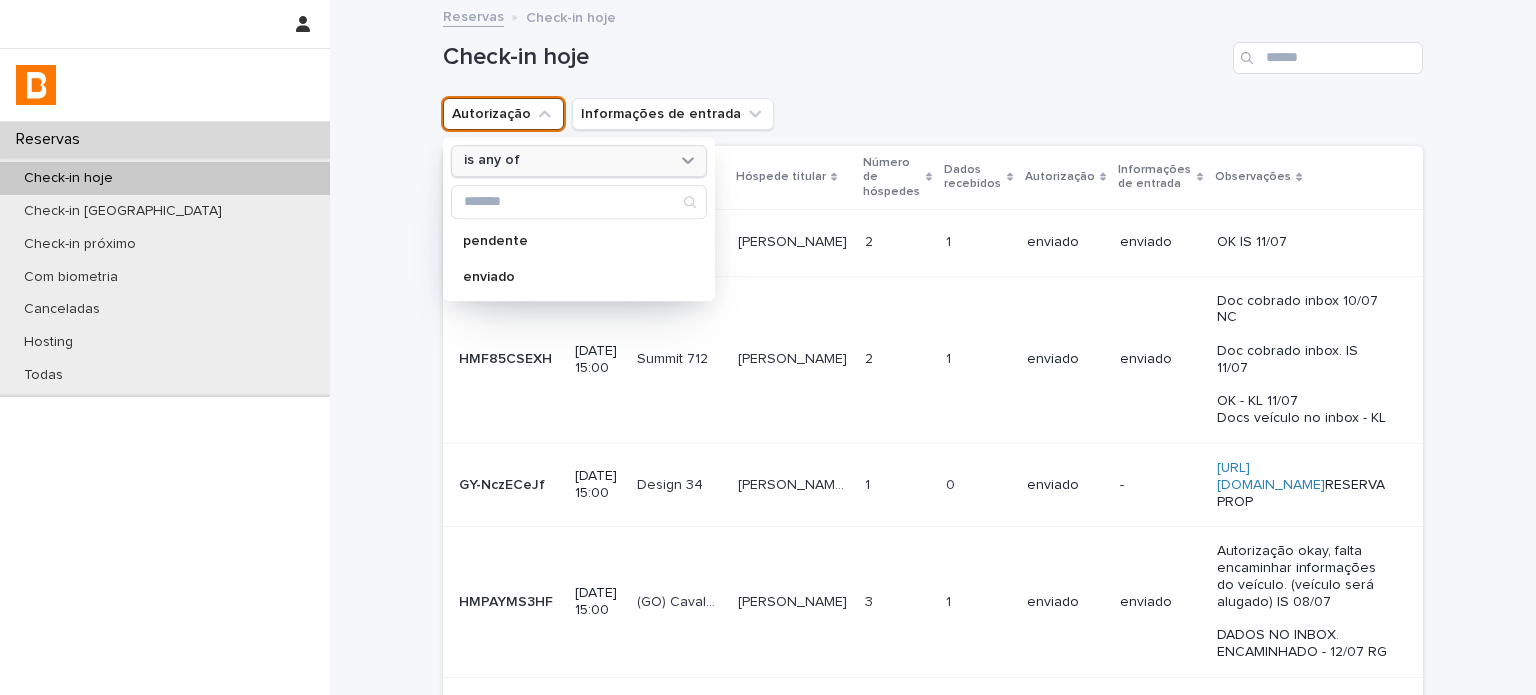 click on "is any of" at bounding box center (492, 161) 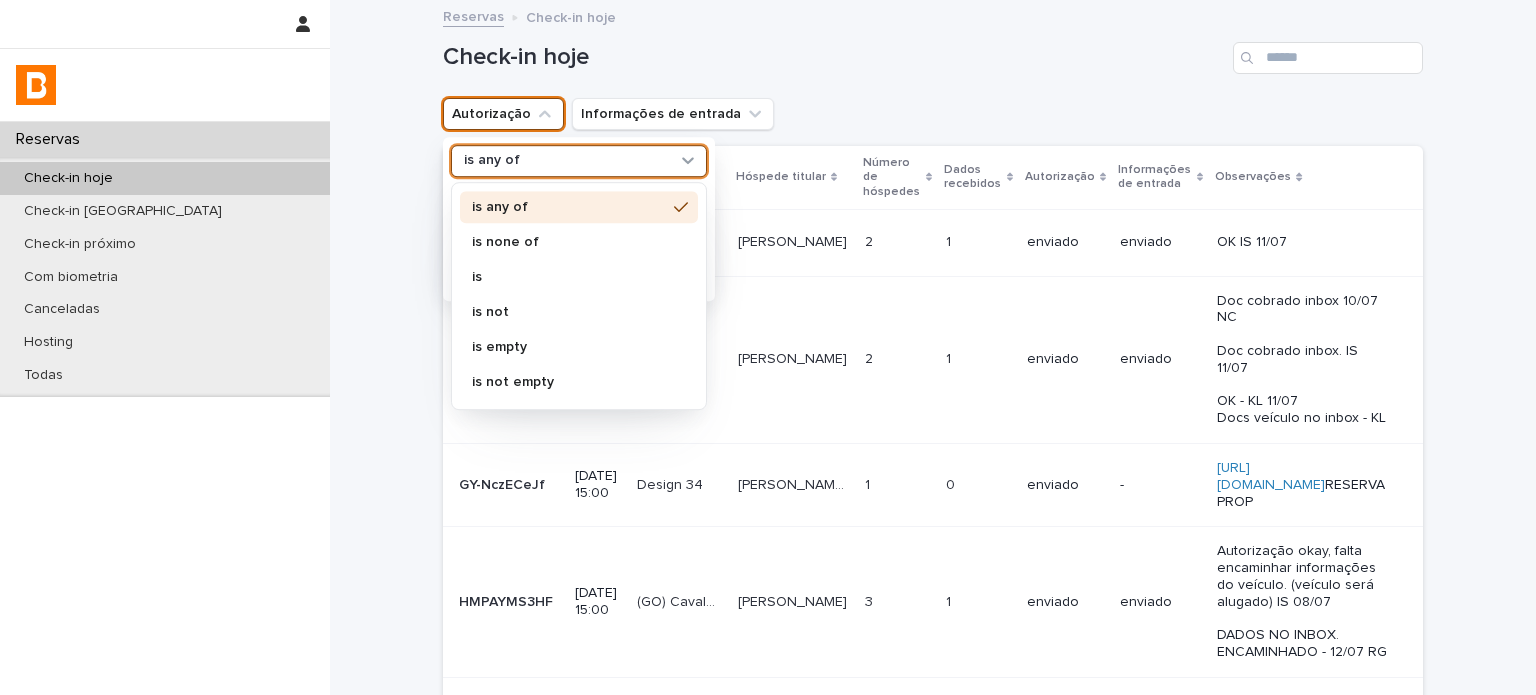 click on "Autorização      option is any of focused, 1 of 6. 6 results available. Use Up and Down to choose options, press Enter to select the currently focused option, press Escape to exit the menu, press Tab to select the option and exit the menu. is any of is any of is none of is is not is empty is not empty pendente enviado Informações de entrada" at bounding box center [933, 114] 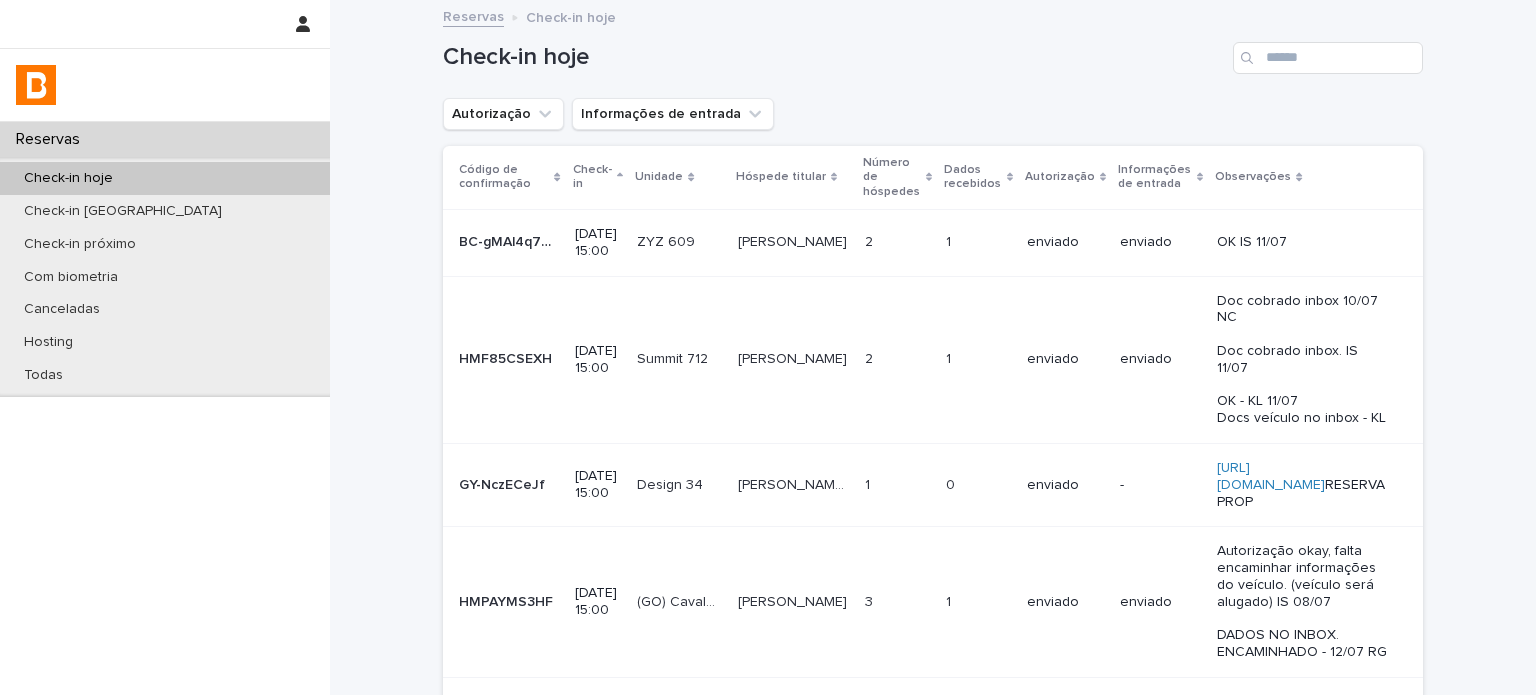 click on "Check-in hoje" at bounding box center [933, 50] 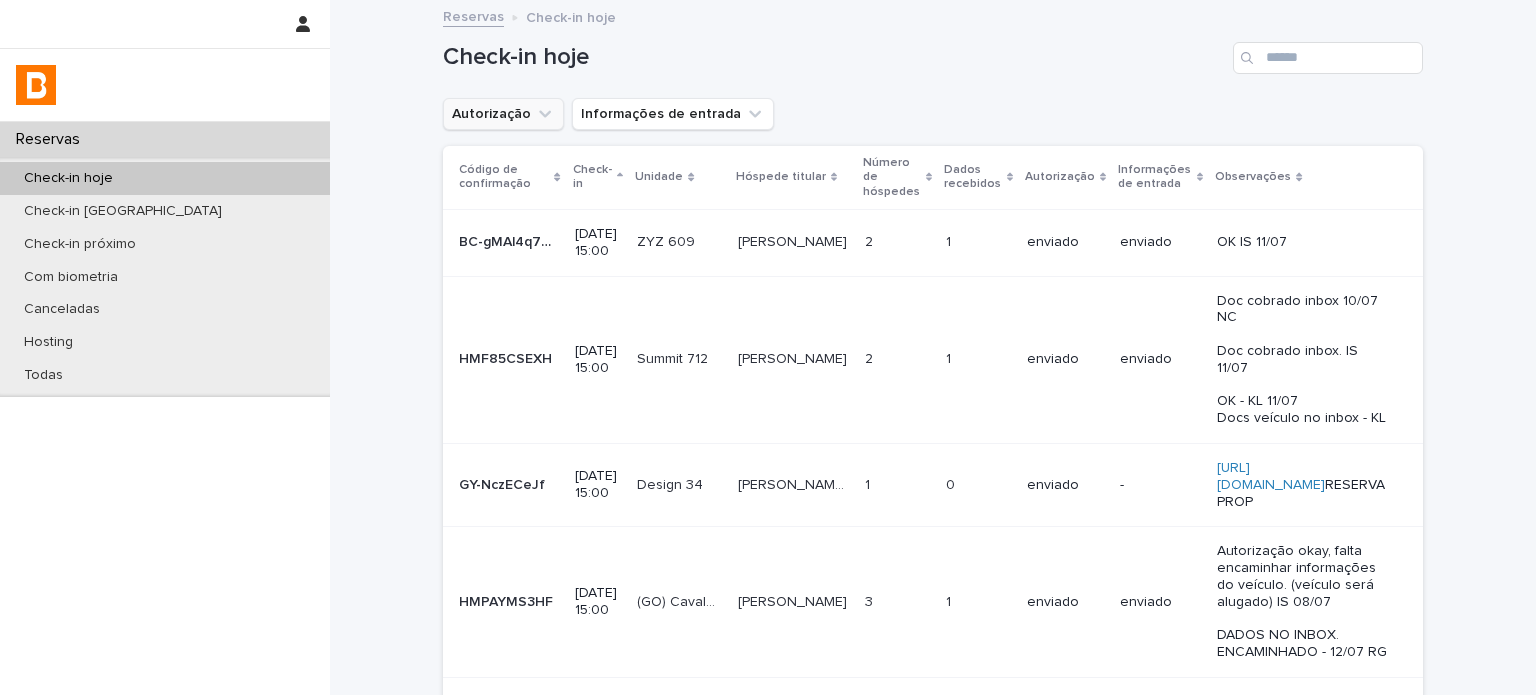 click on "Autorização" at bounding box center [503, 114] 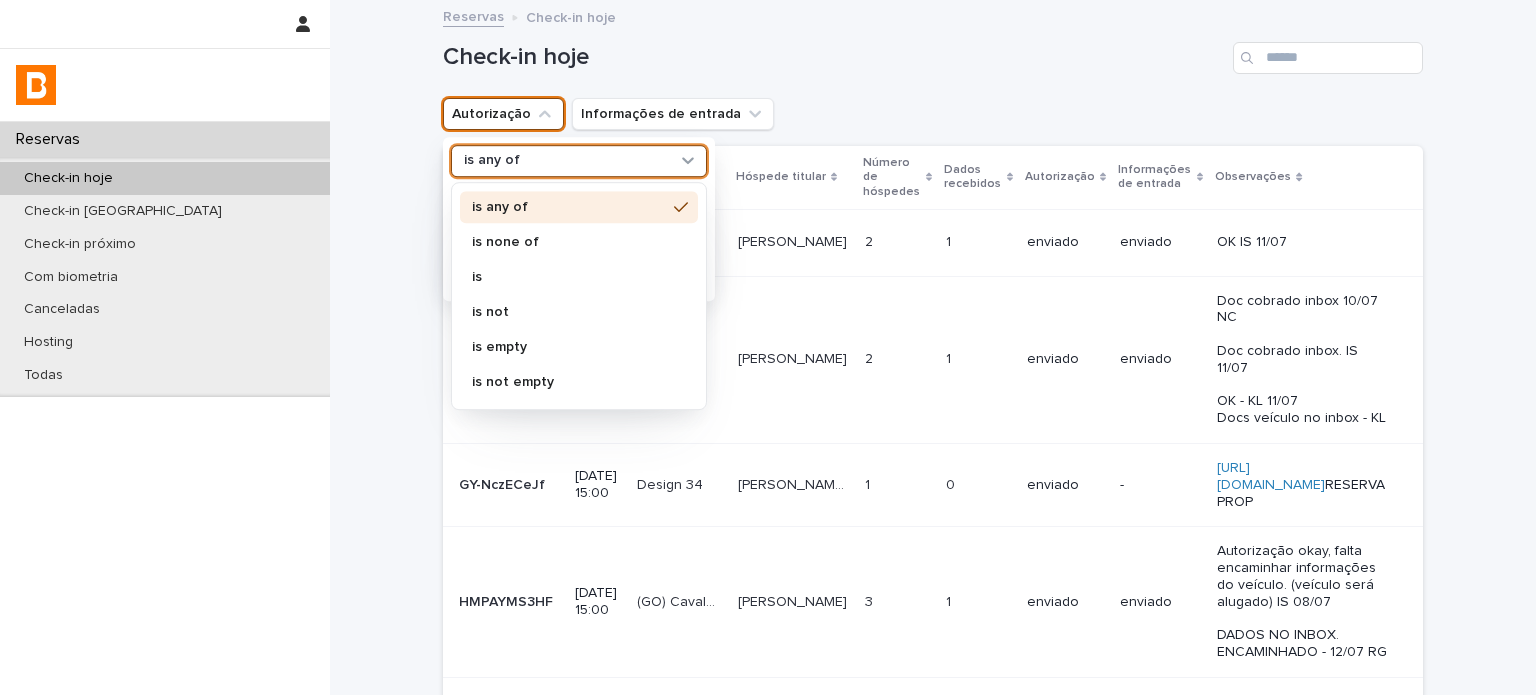 click on "is any of" at bounding box center [566, 161] 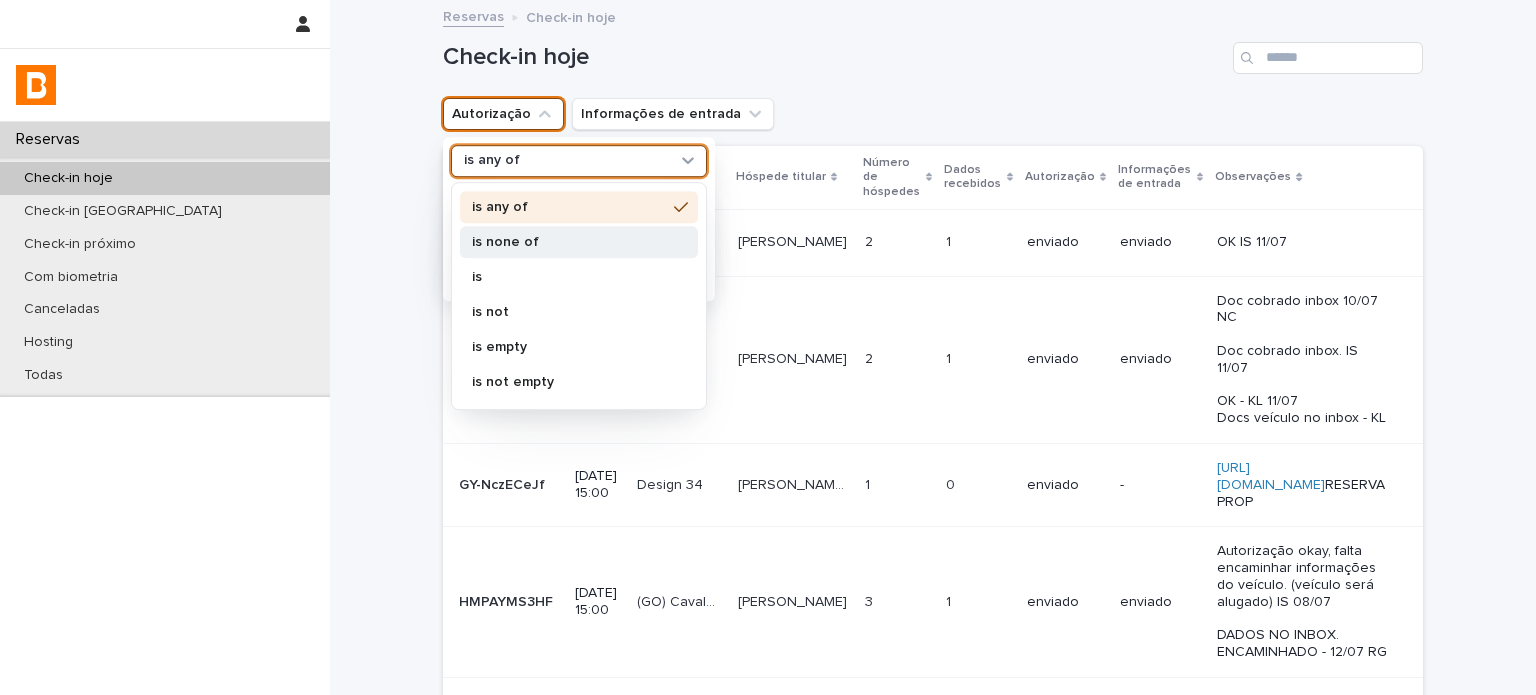 click on "is none of" at bounding box center (579, 242) 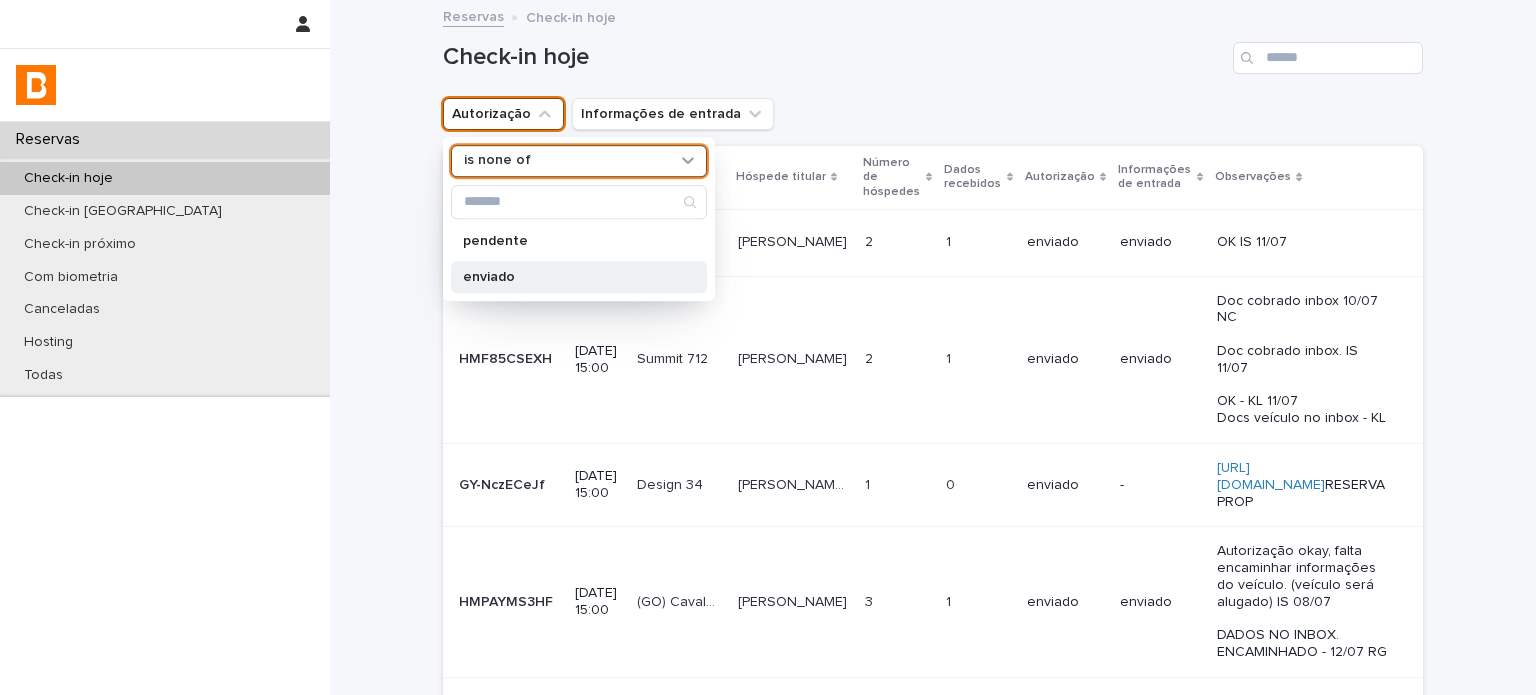 click on "enviado" at bounding box center (569, 277) 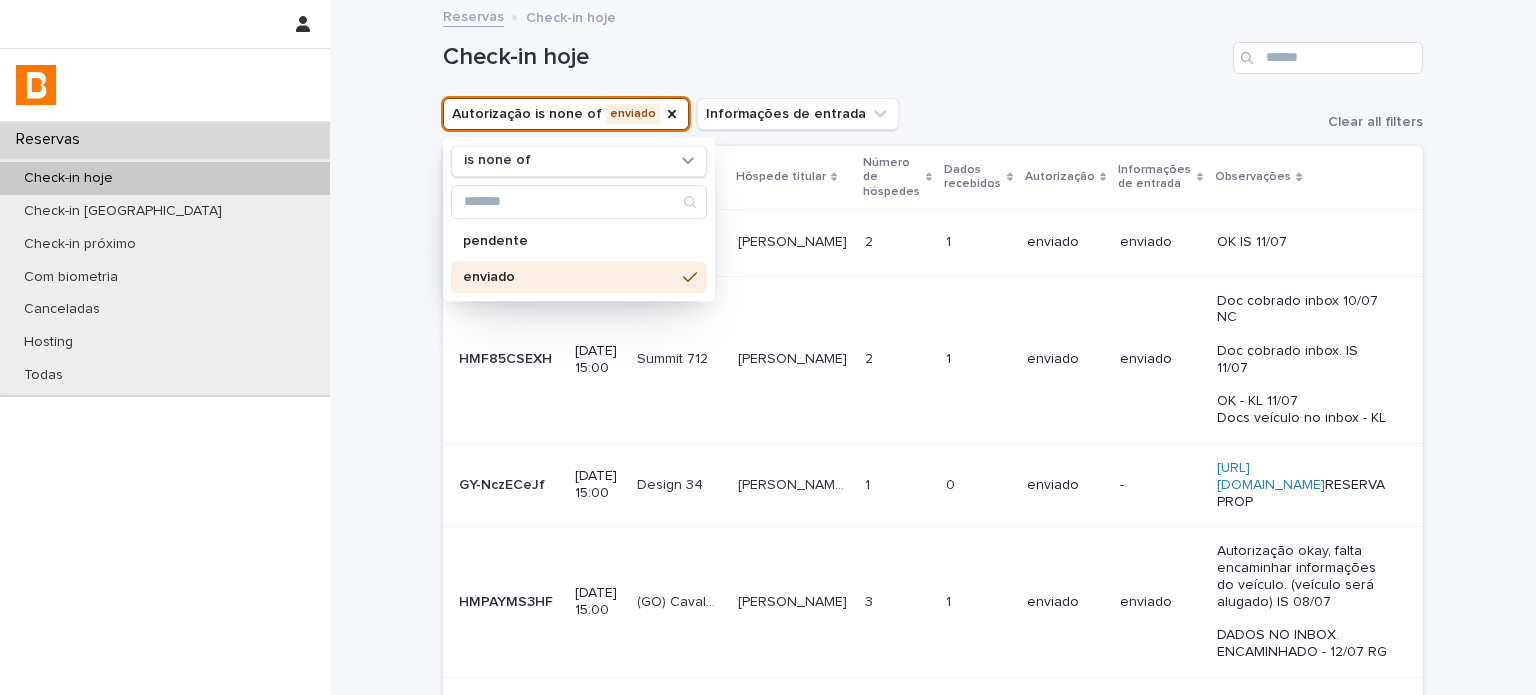 click on "Autorização is none of enviado is none of pendente enviado Informações de entrada Clear all filters" at bounding box center [933, 114] 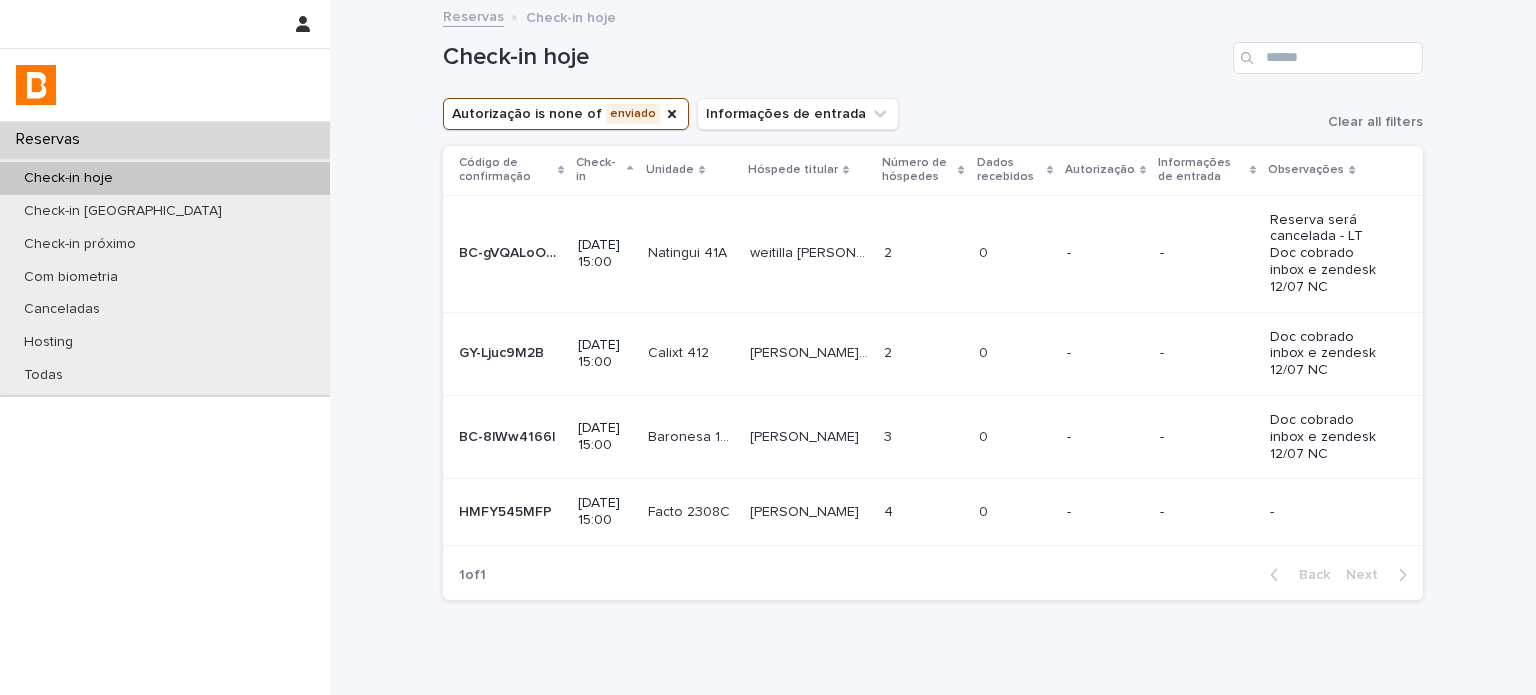 type 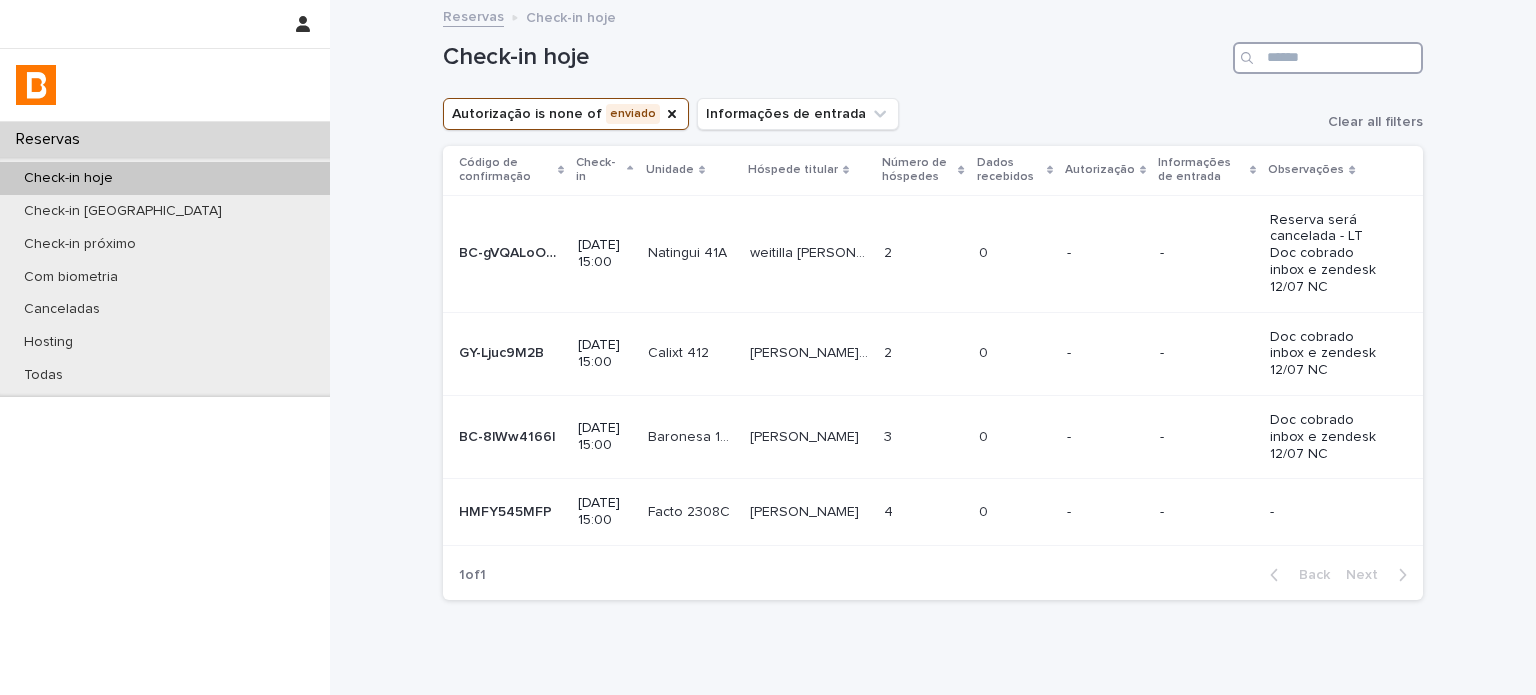 click at bounding box center [1328, 58] 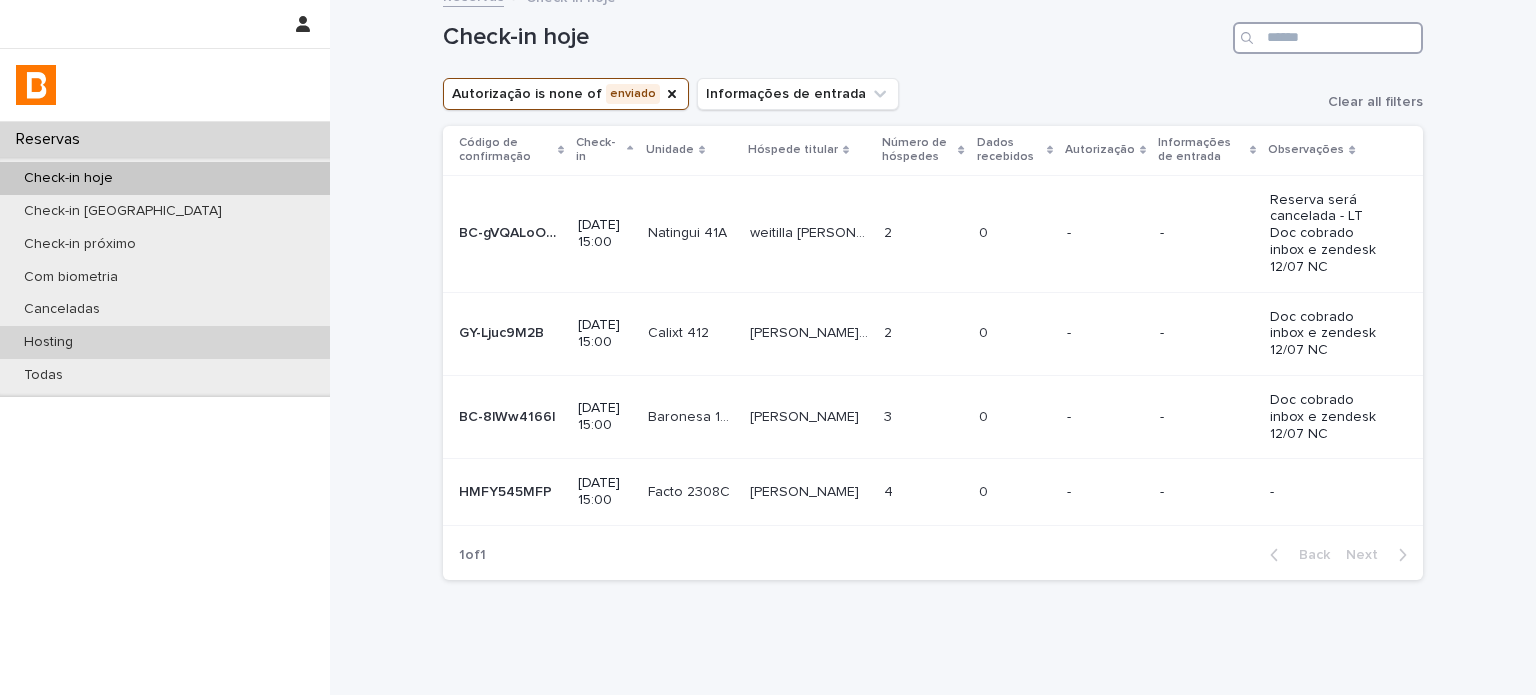 scroll, scrollTop: 25, scrollLeft: 0, axis: vertical 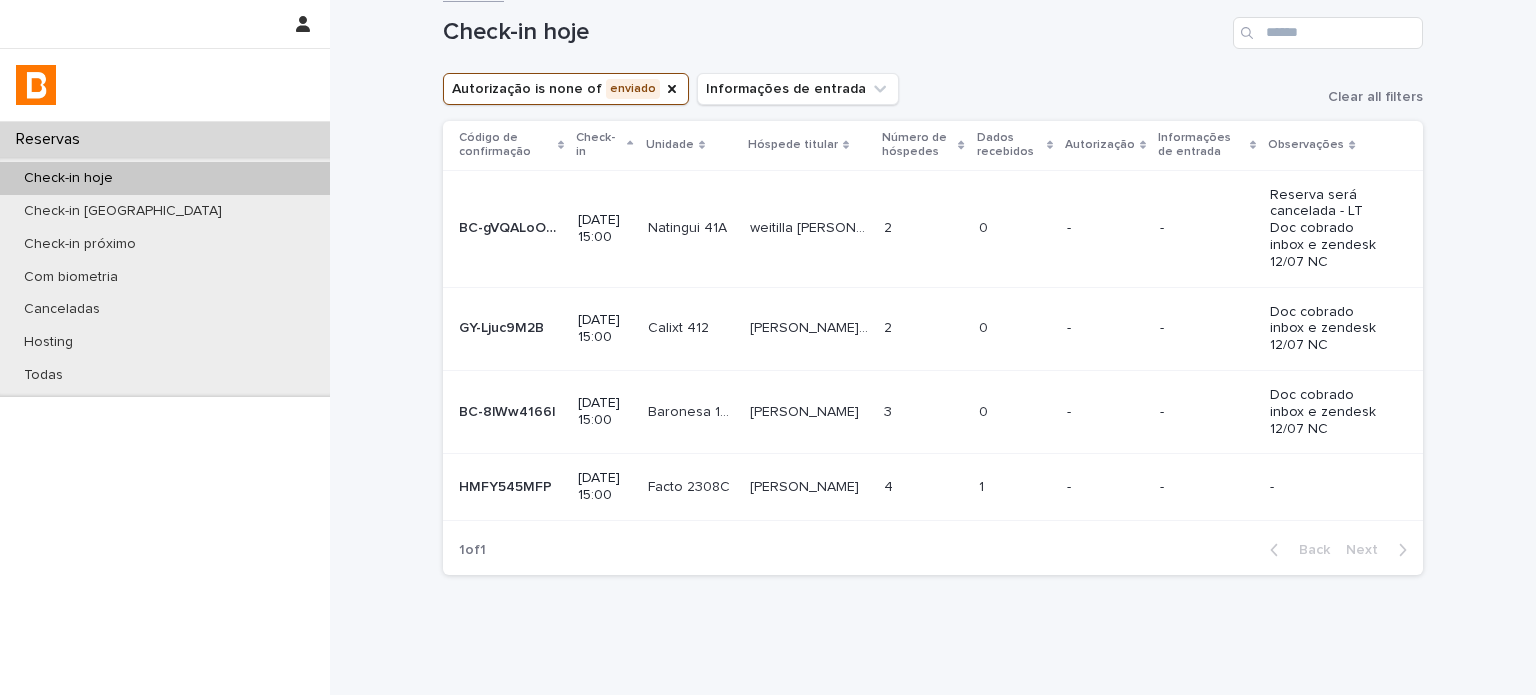 click at bounding box center (923, 487) 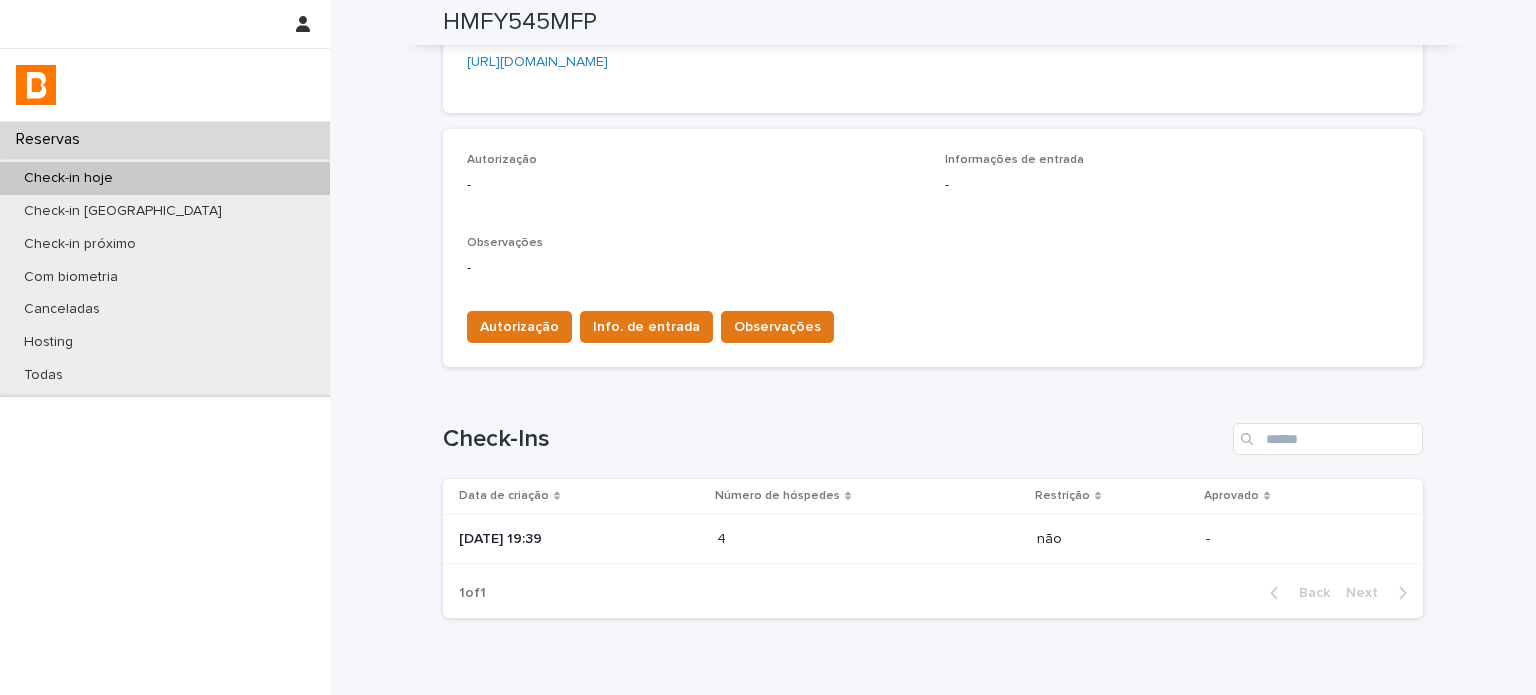 scroll, scrollTop: 520, scrollLeft: 0, axis: vertical 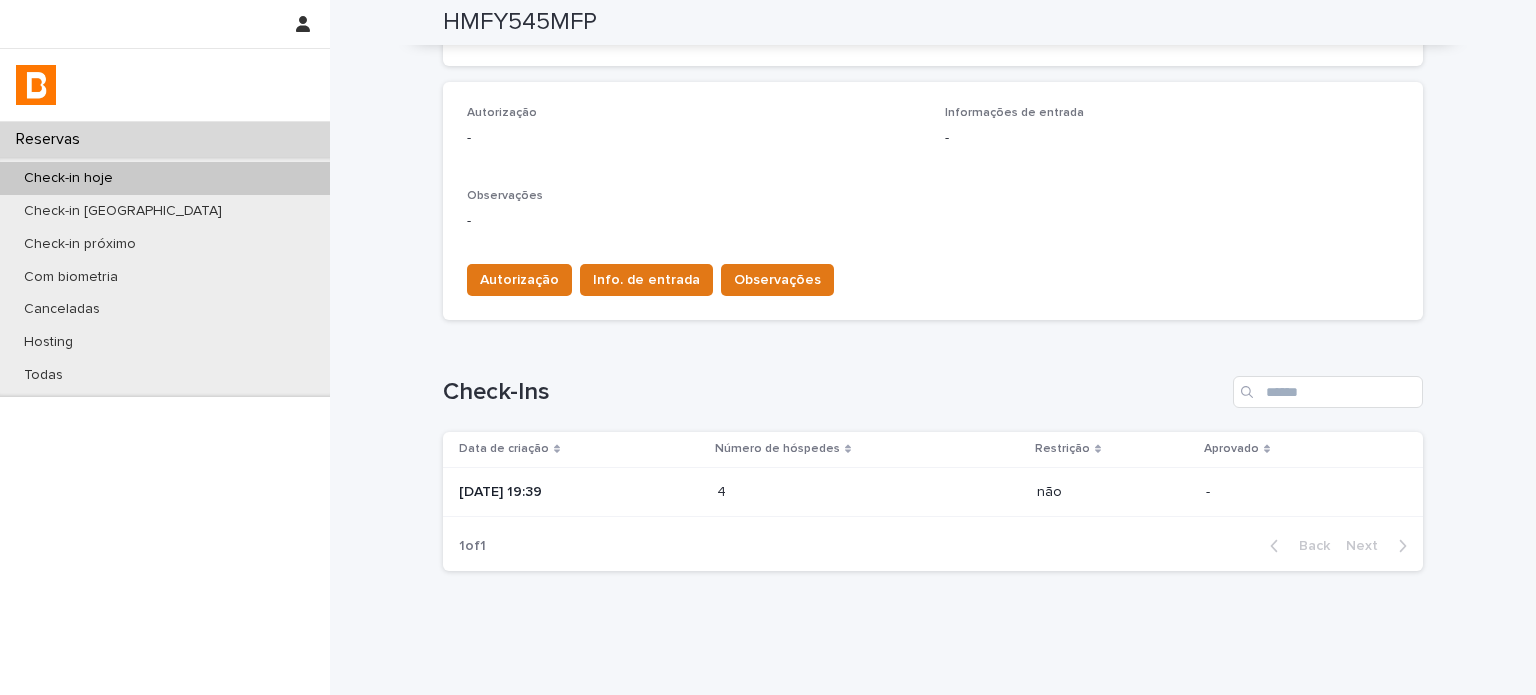 click on "4 4" at bounding box center (869, 492) 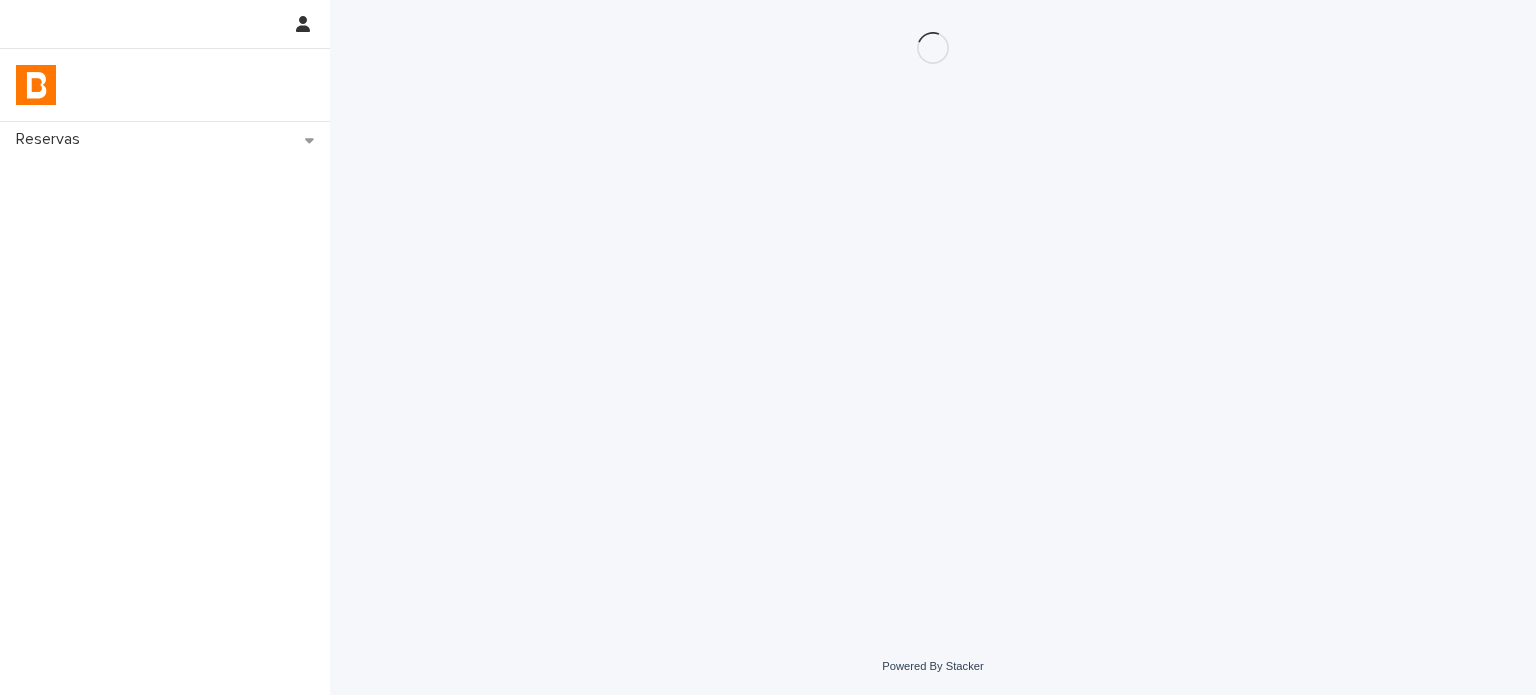 scroll, scrollTop: 0, scrollLeft: 0, axis: both 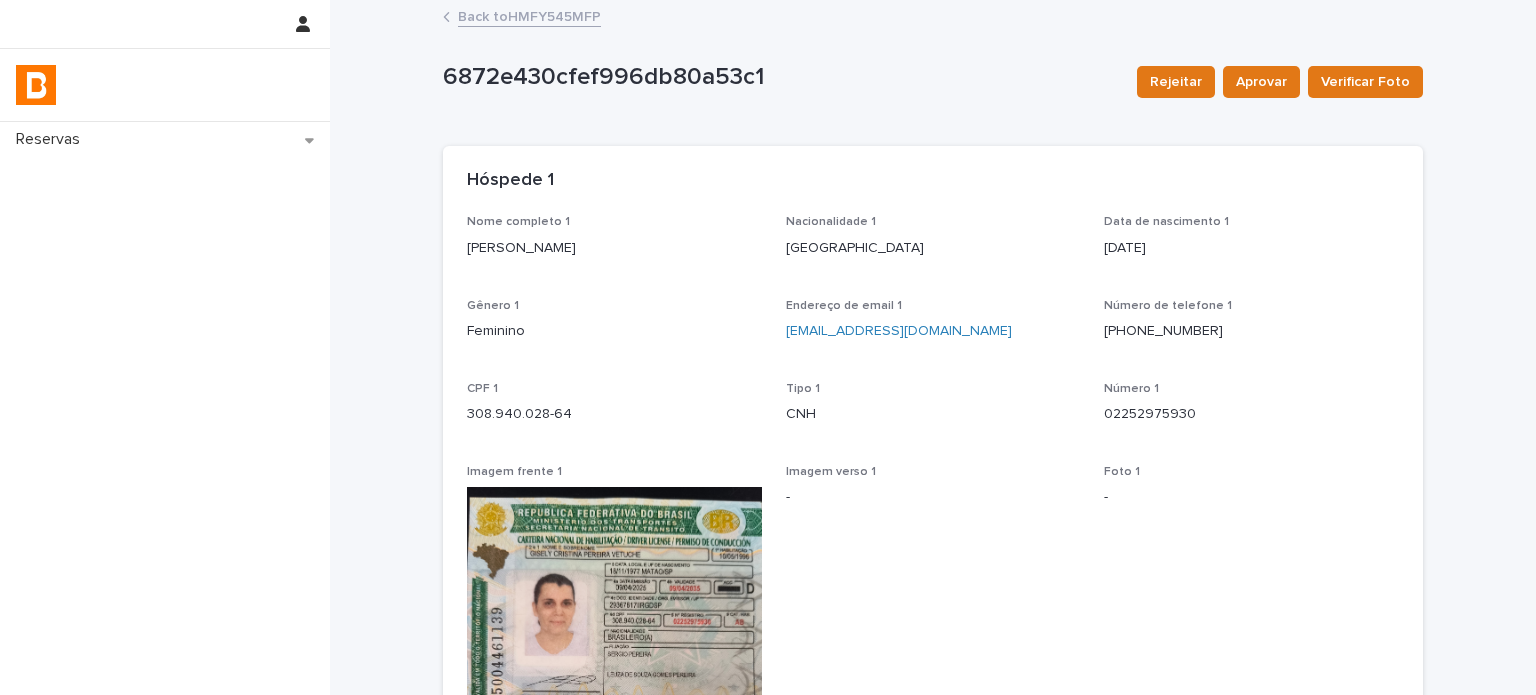 click on "Back to  HMFY545MFP" at bounding box center (529, 15) 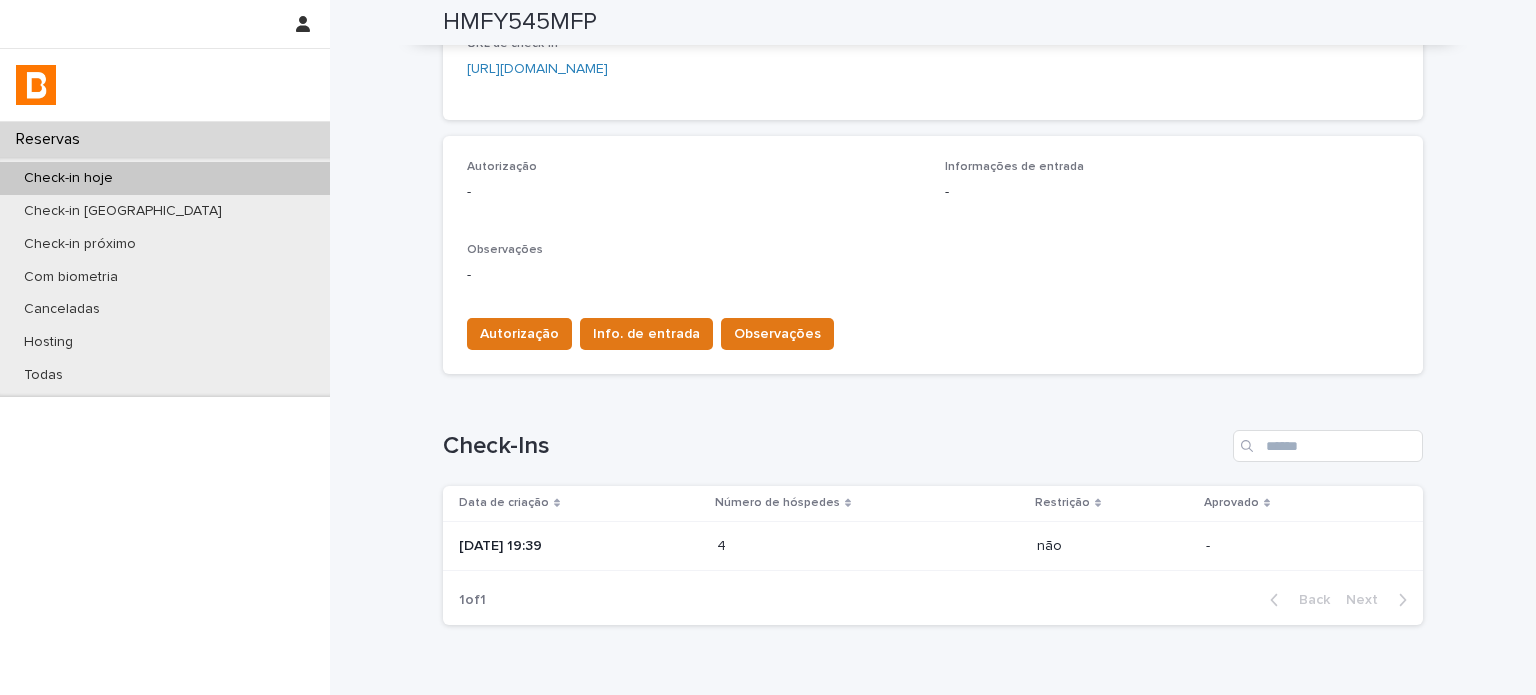 click on "2025-07-12 19:39" at bounding box center (576, 546) 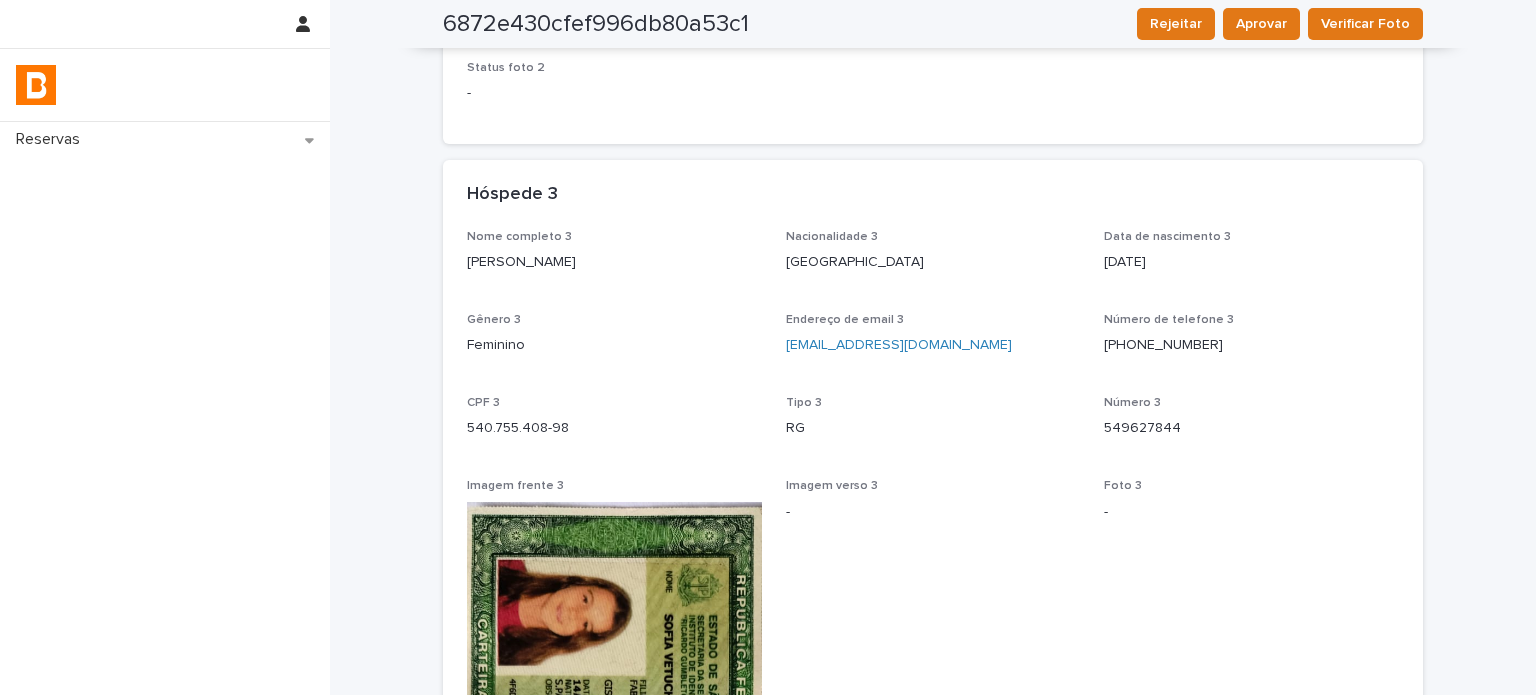scroll, scrollTop: 1904, scrollLeft: 0, axis: vertical 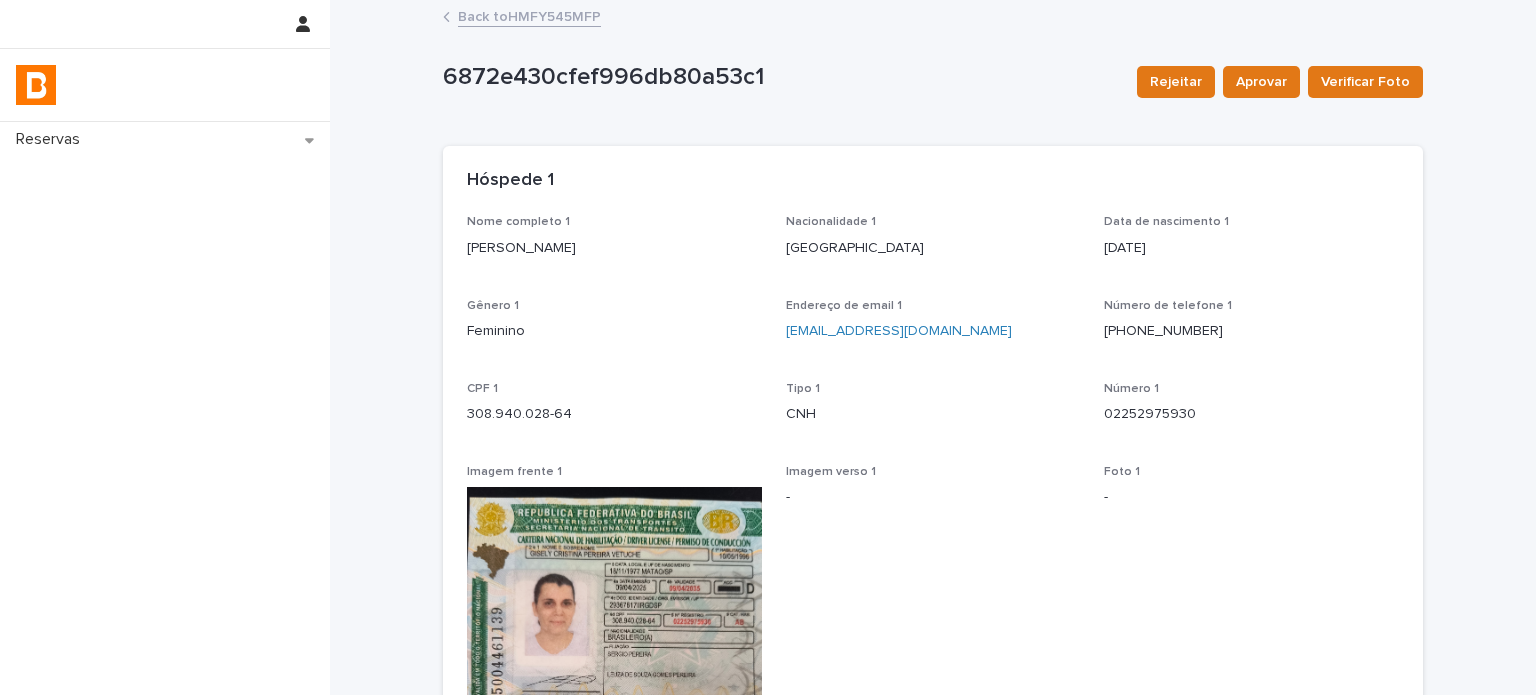 click on "Back to  HMFY545MFP" at bounding box center [529, 15] 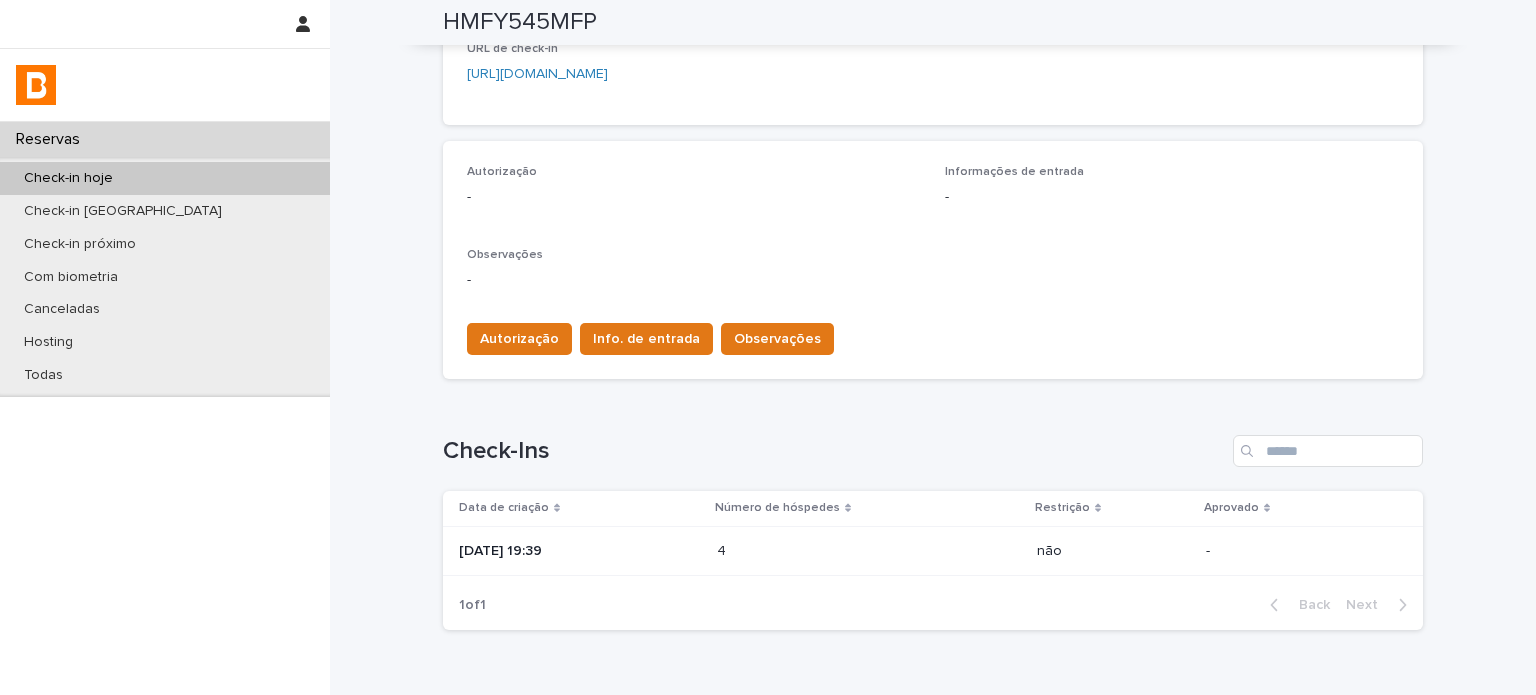 scroll, scrollTop: 266, scrollLeft: 0, axis: vertical 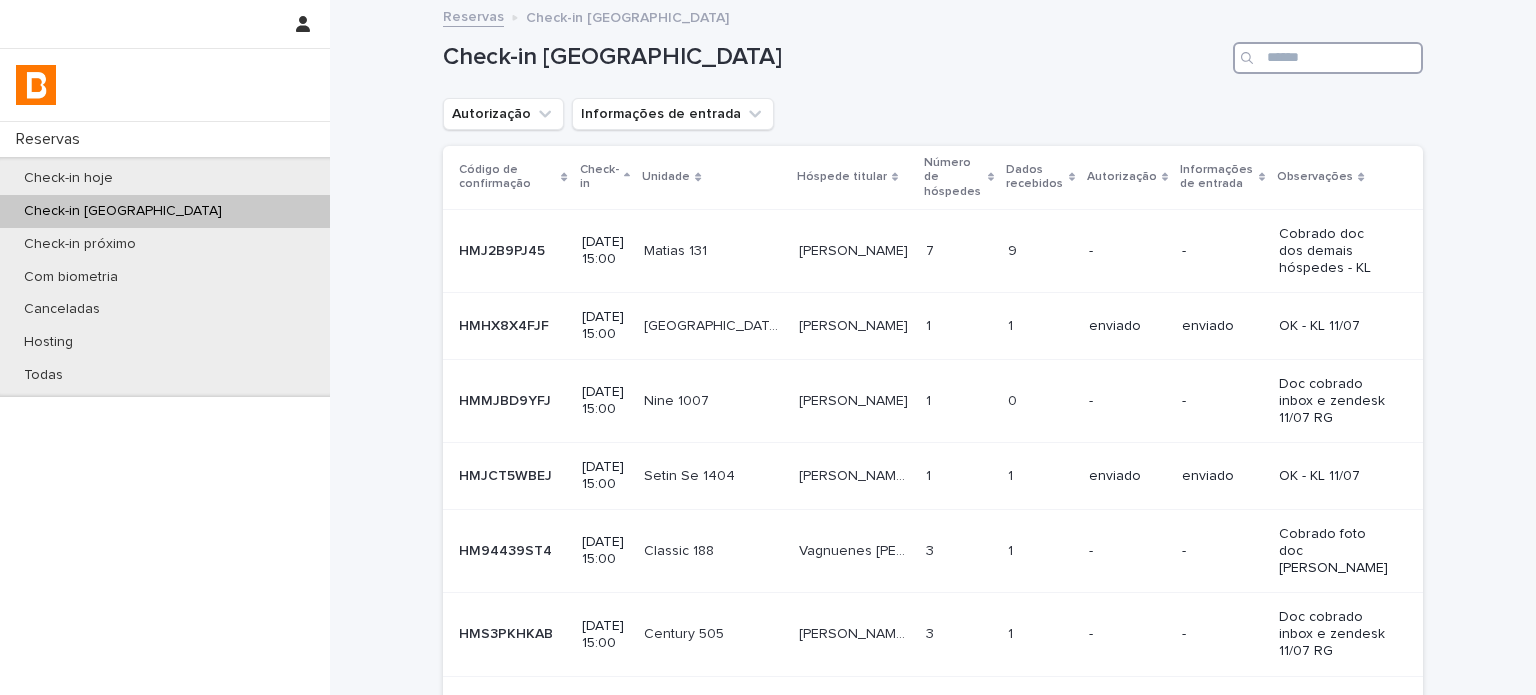 click at bounding box center [1328, 58] 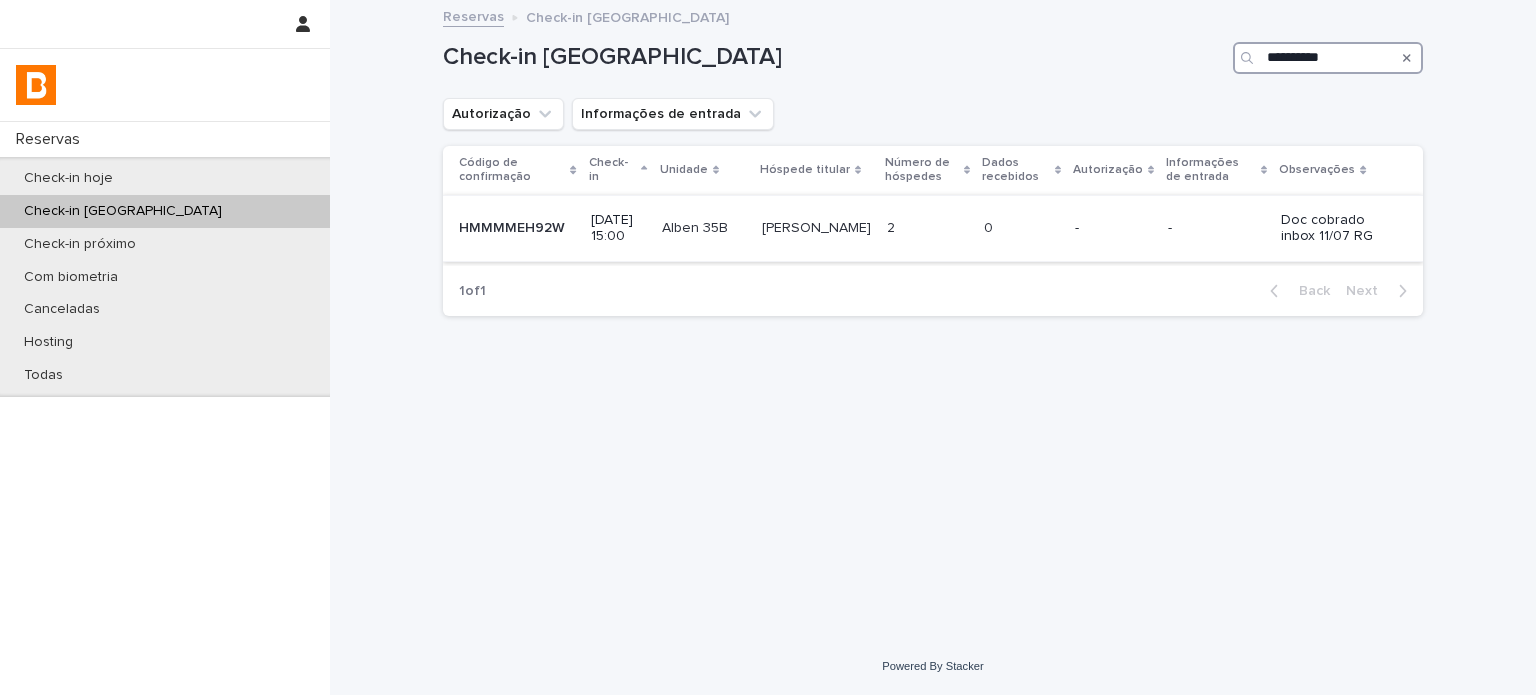 type on "**********" 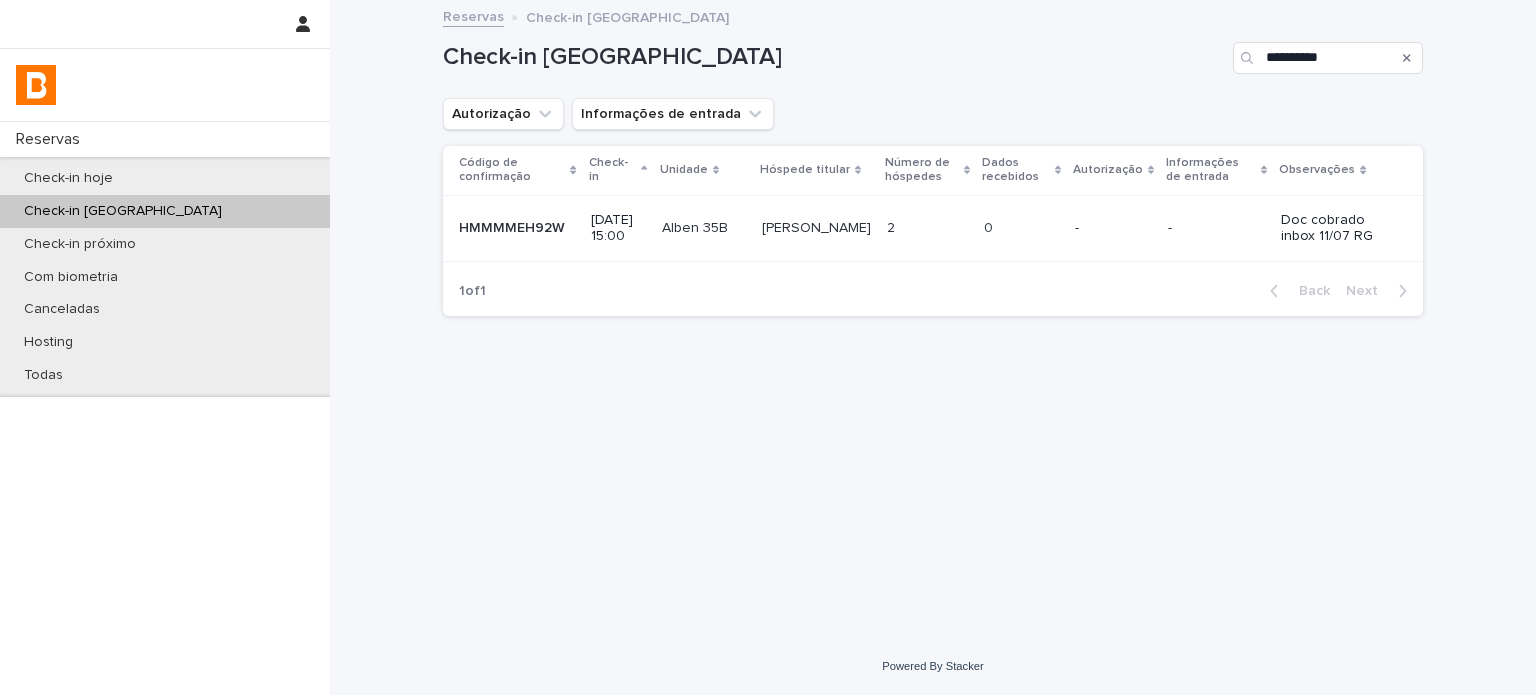 click at bounding box center [1021, 228] 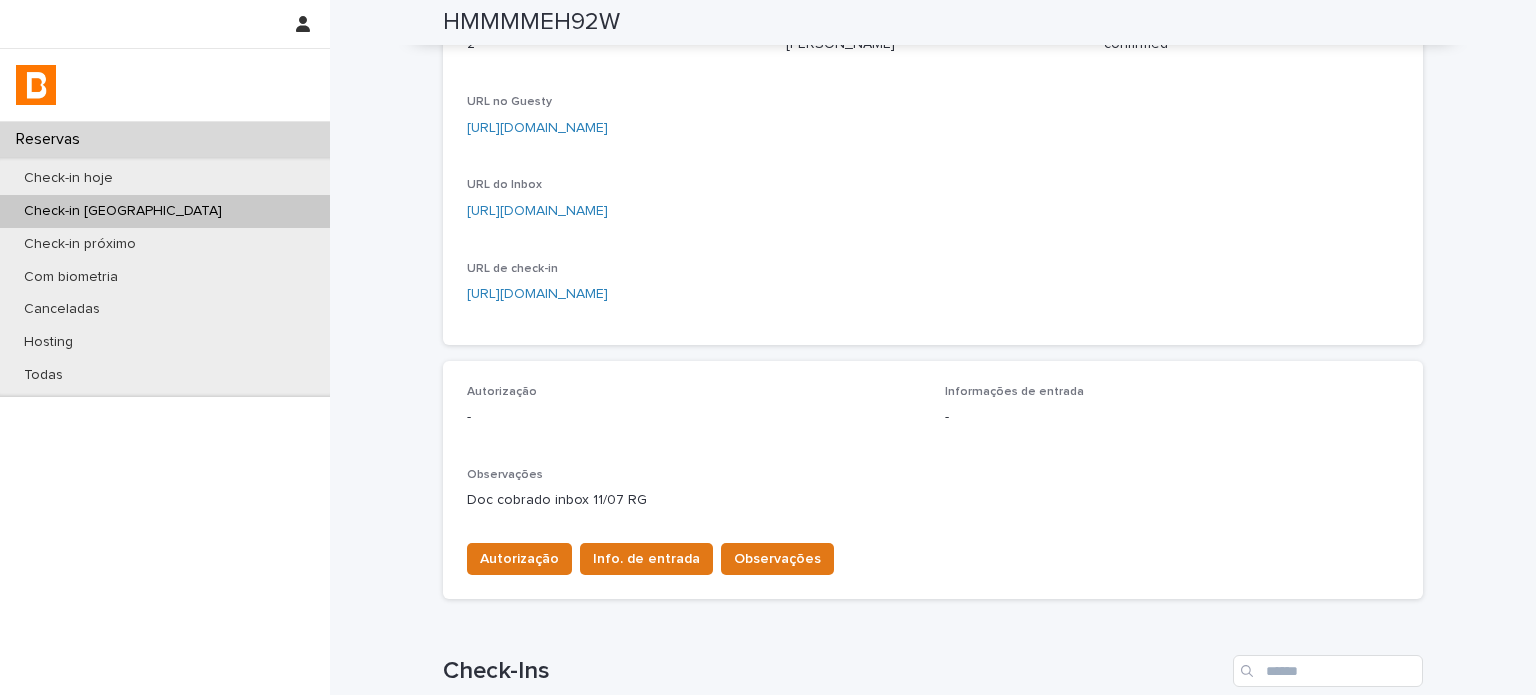 scroll, scrollTop: 266, scrollLeft: 0, axis: vertical 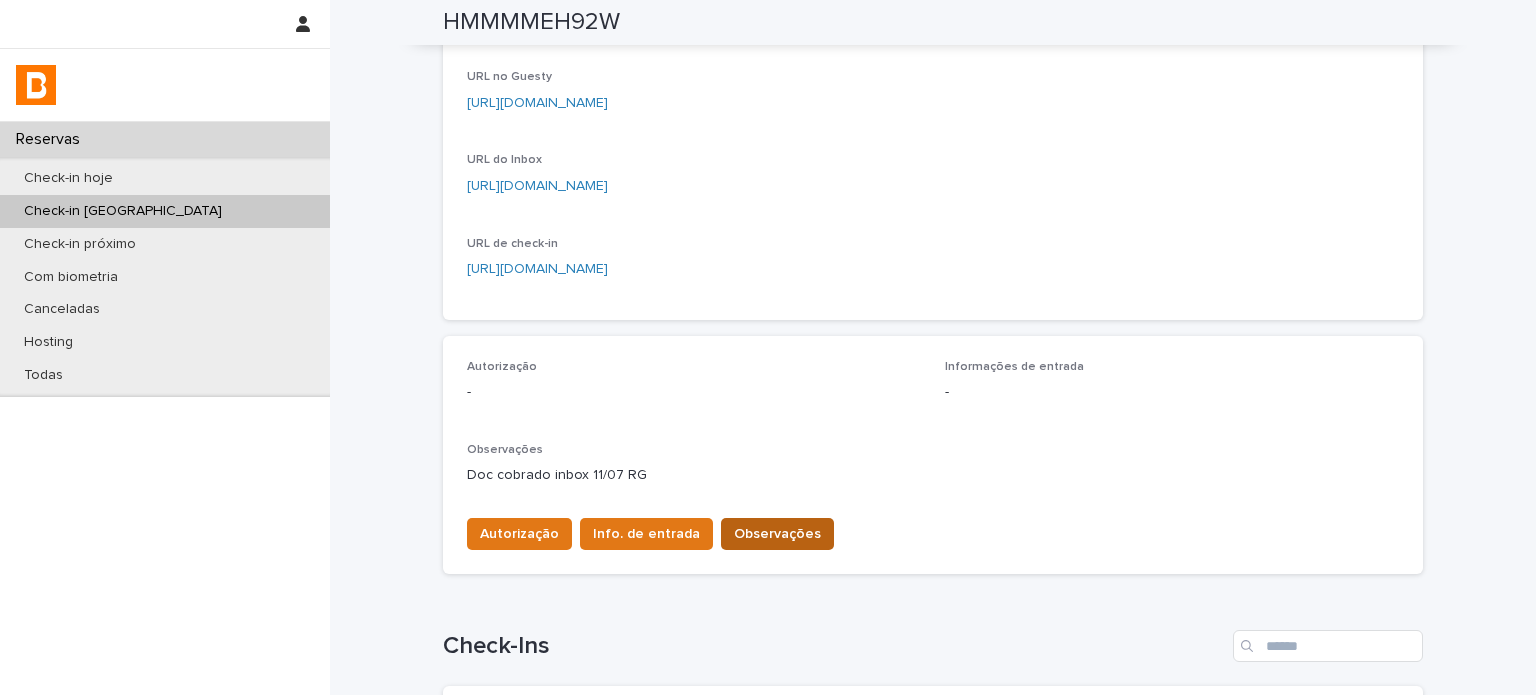 click on "Observações" at bounding box center [777, 534] 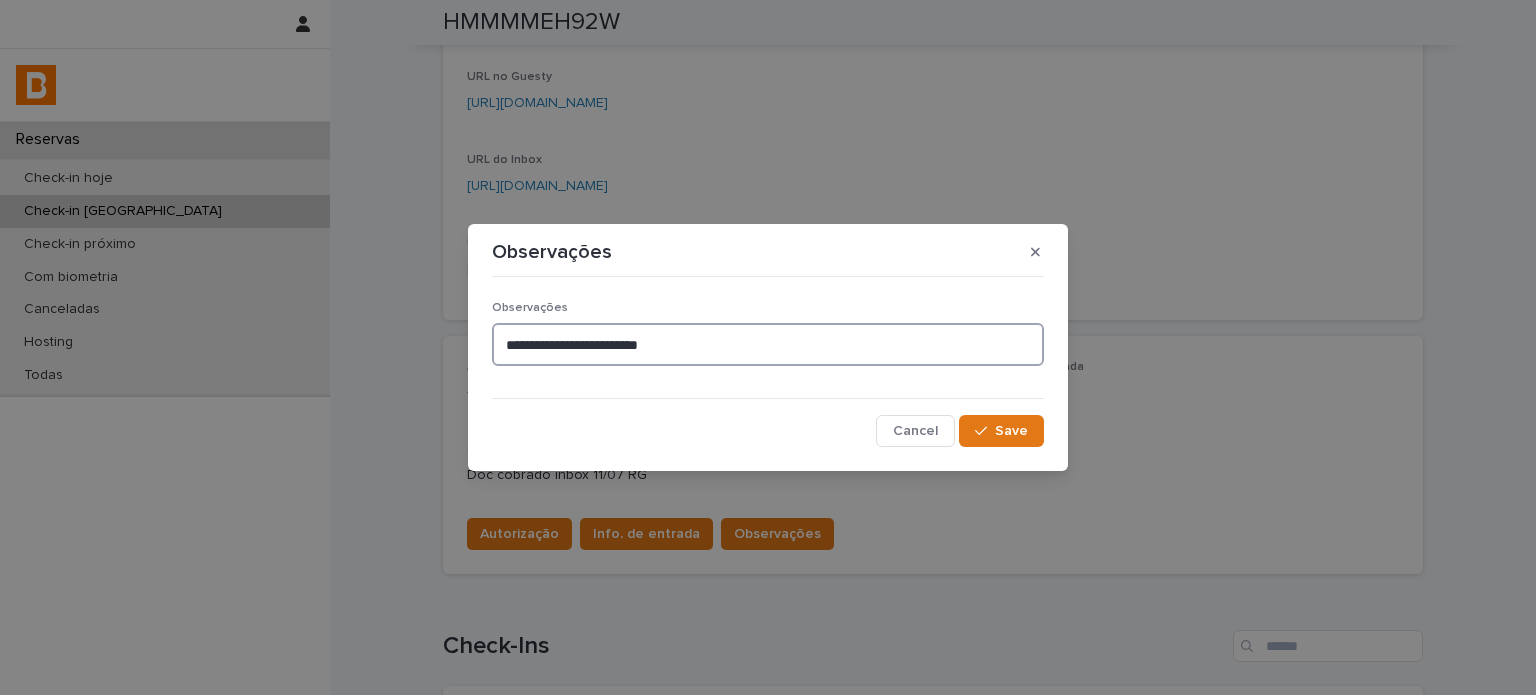 click on "**********" at bounding box center (768, 344) 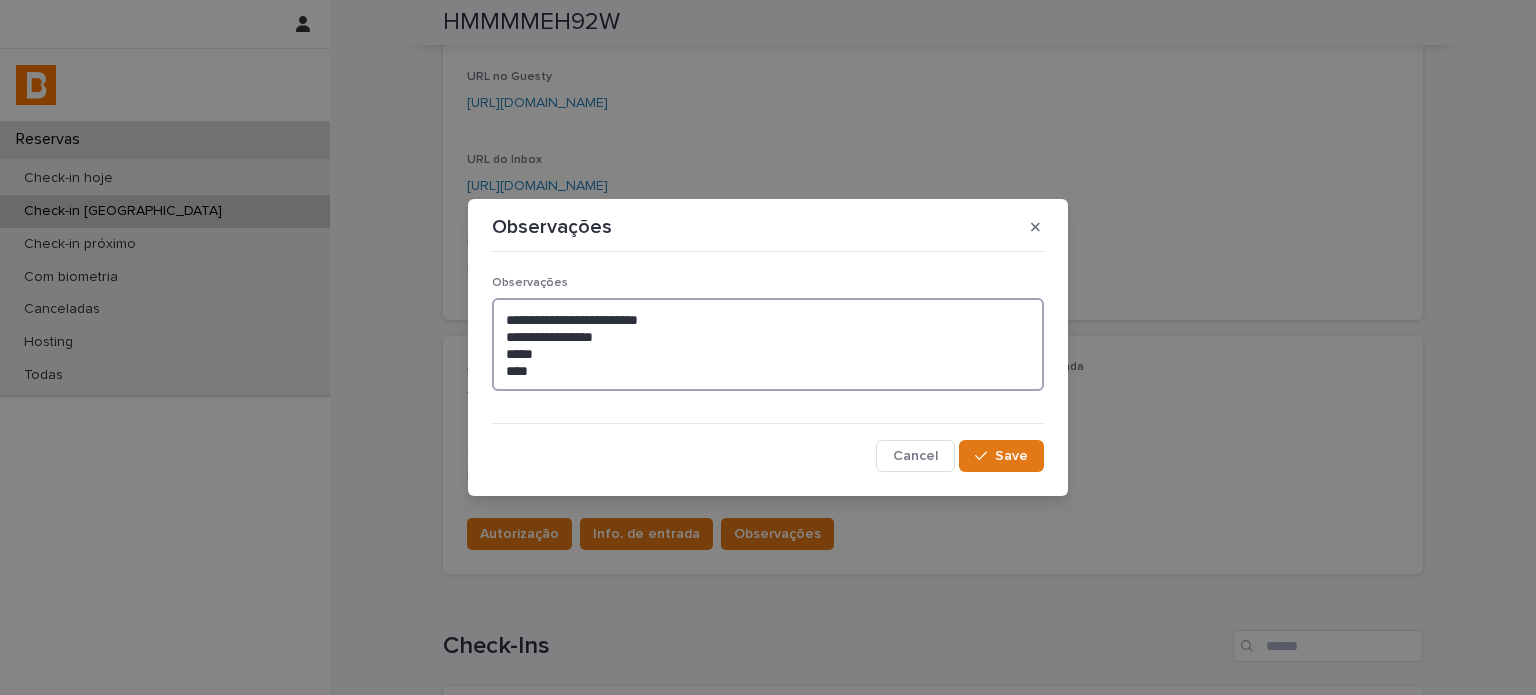 click on "**********" at bounding box center [768, 344] 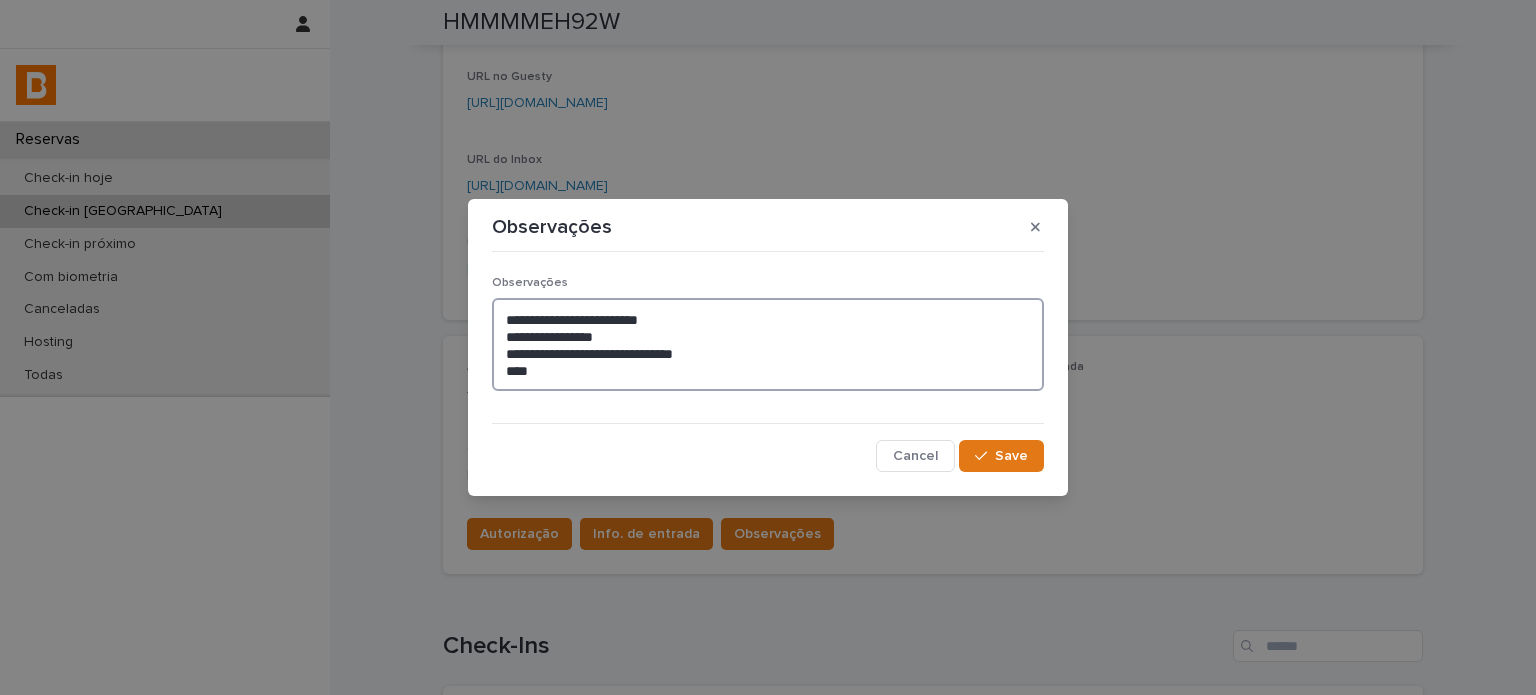 click on "**********" at bounding box center [768, 344] 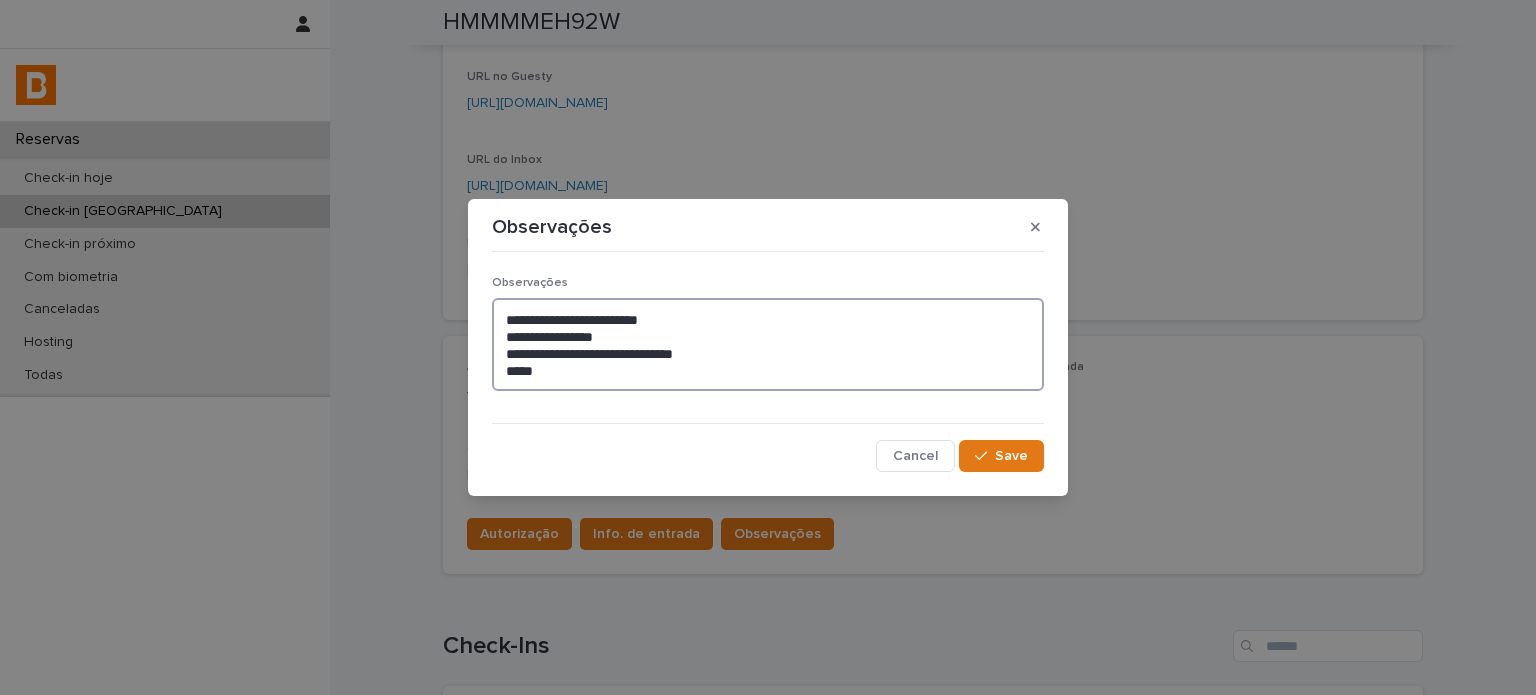 drag, startPoint x: 555, startPoint y: 366, endPoint x: 501, endPoint y: 377, distance: 55.108982 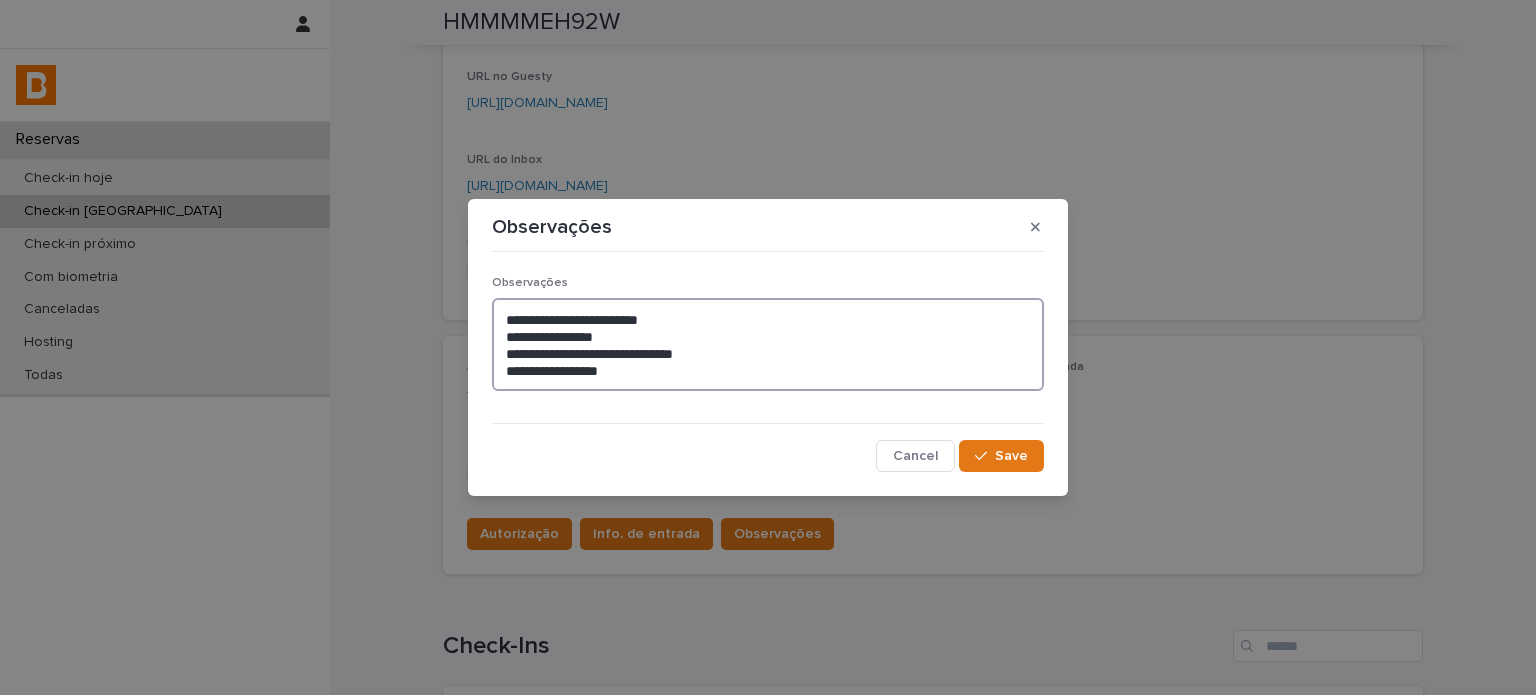 scroll, scrollTop: 220, scrollLeft: 0, axis: vertical 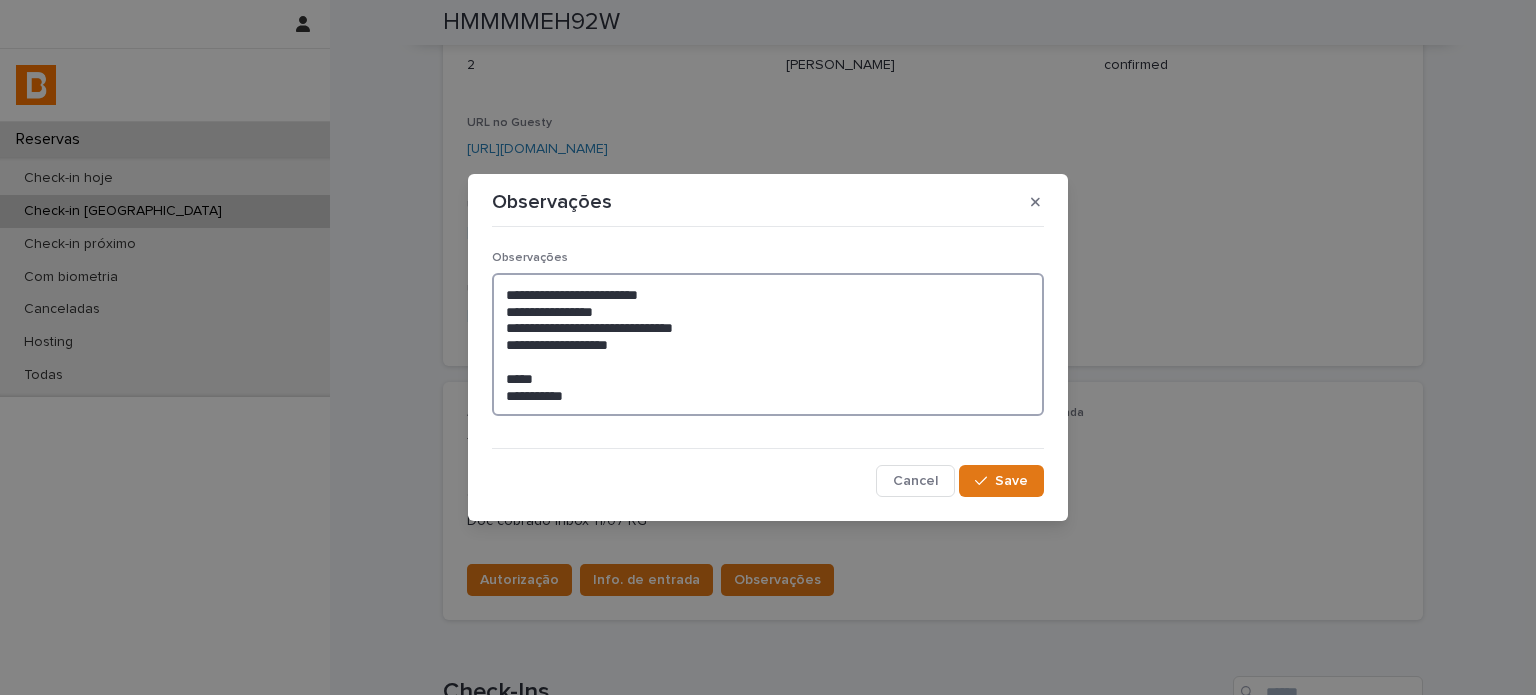 click on "**********" at bounding box center (768, 345) 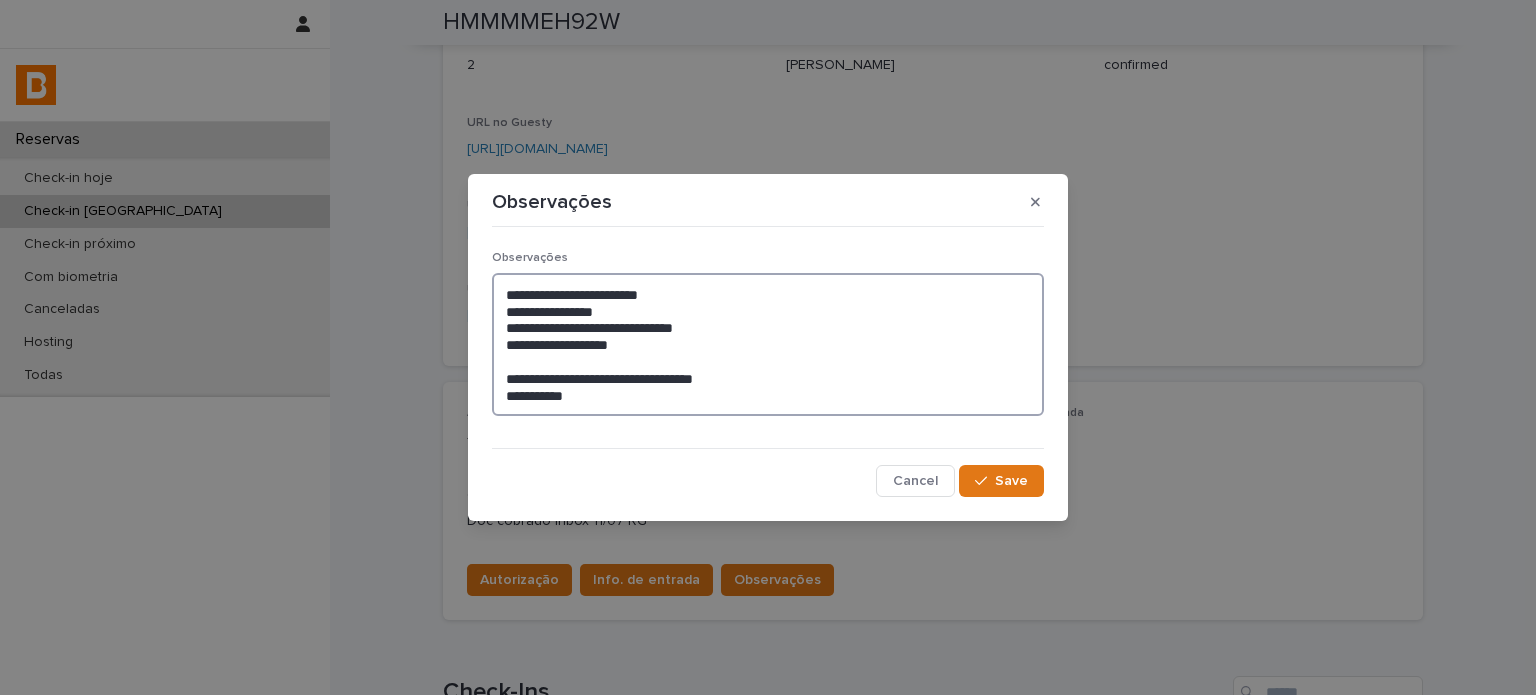 drag, startPoint x: 593, startPoint y: 401, endPoint x: 492, endPoint y: 403, distance: 101.0198 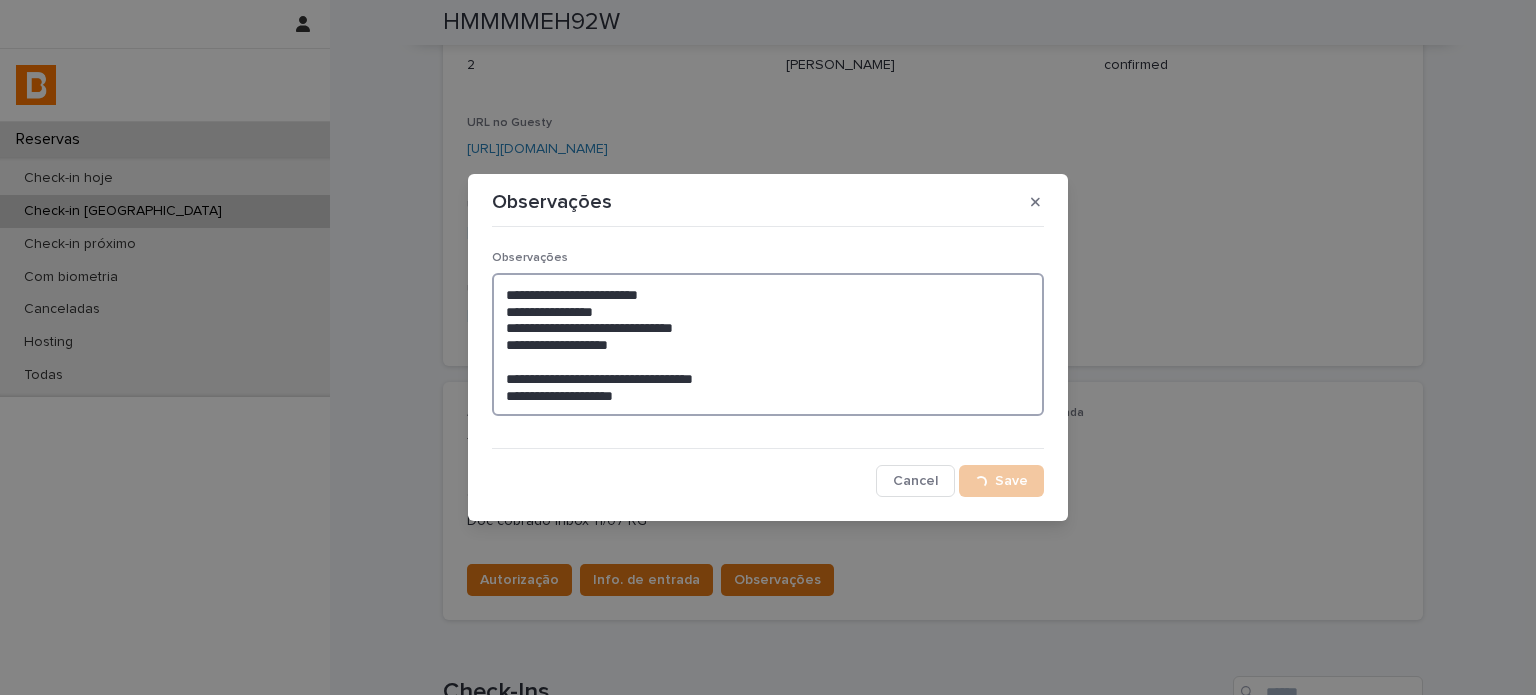 type on "**********" 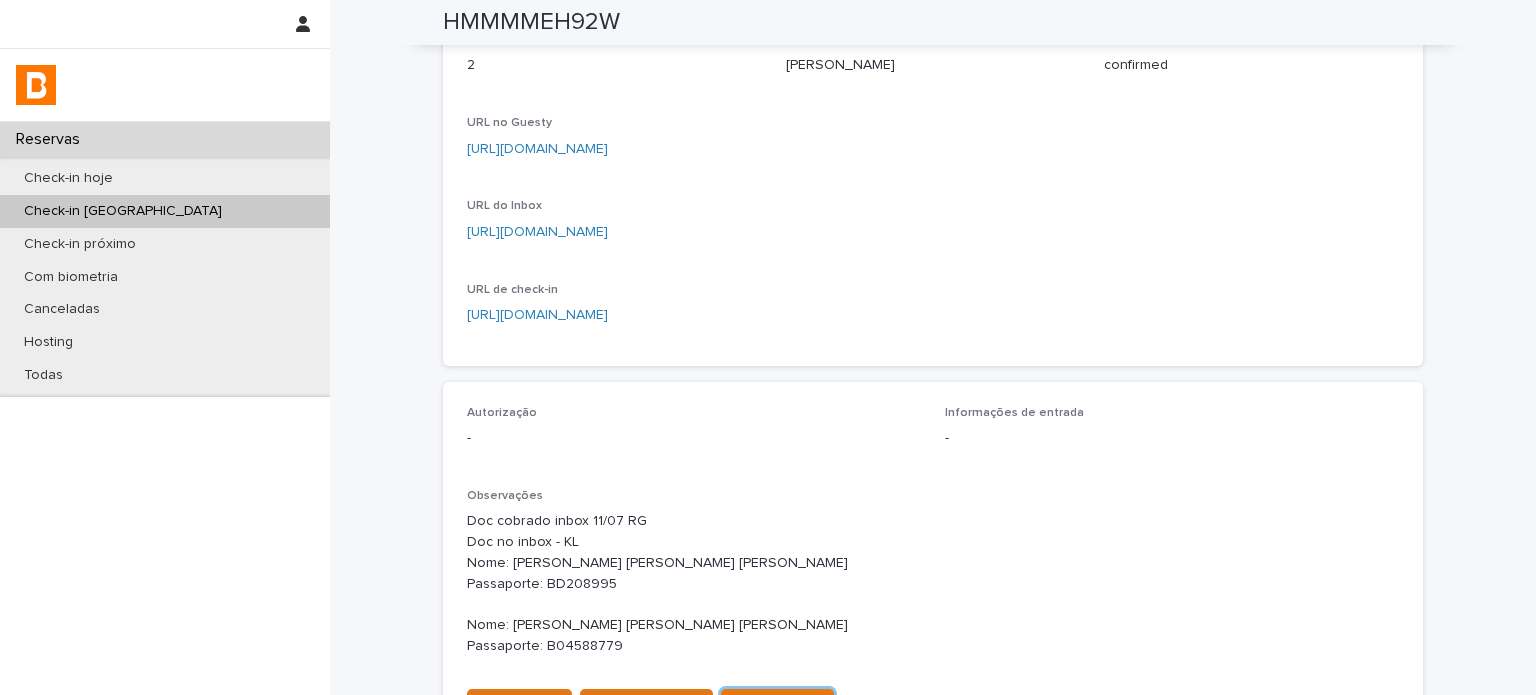 scroll, scrollTop: 283, scrollLeft: 0, axis: vertical 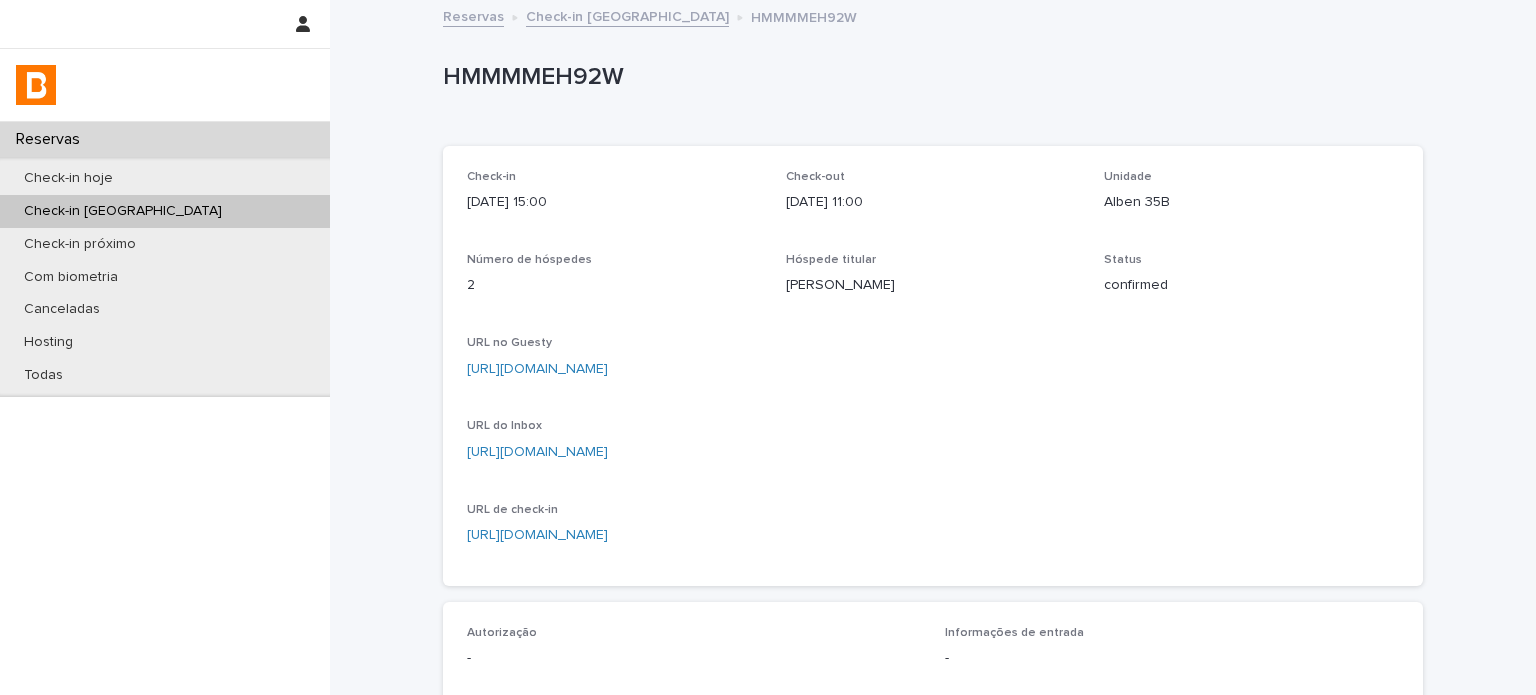 click on "HMMMMEH92W" at bounding box center (929, 77) 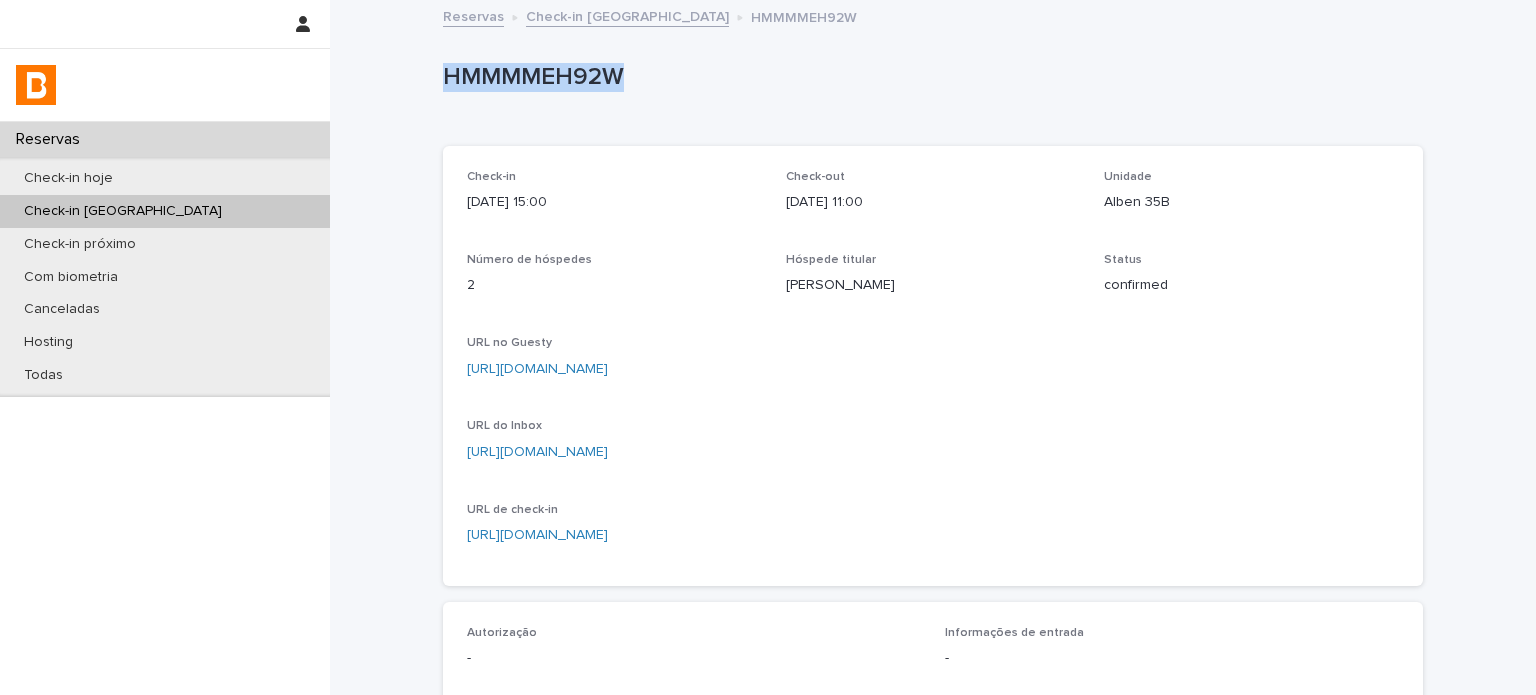 click on "HMMMMEH92W" at bounding box center [929, 77] 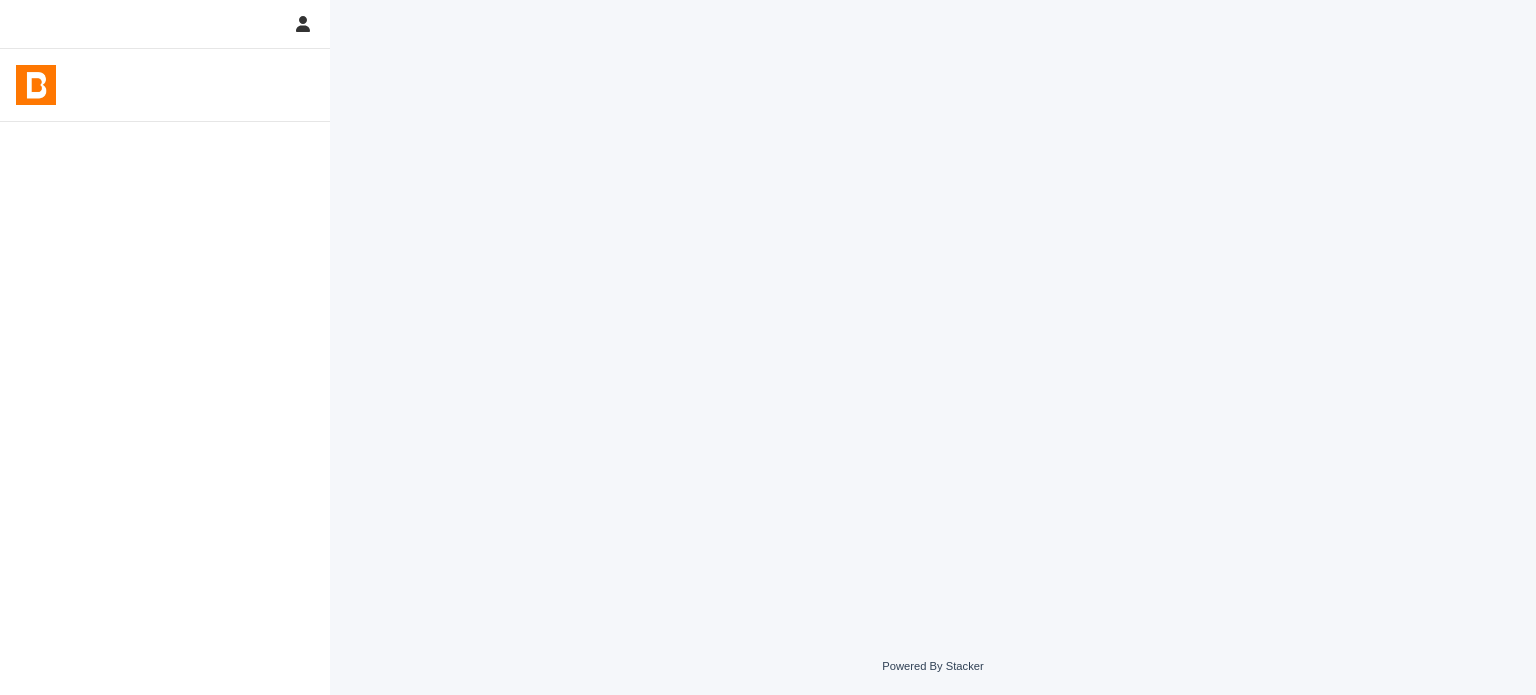 scroll, scrollTop: 0, scrollLeft: 0, axis: both 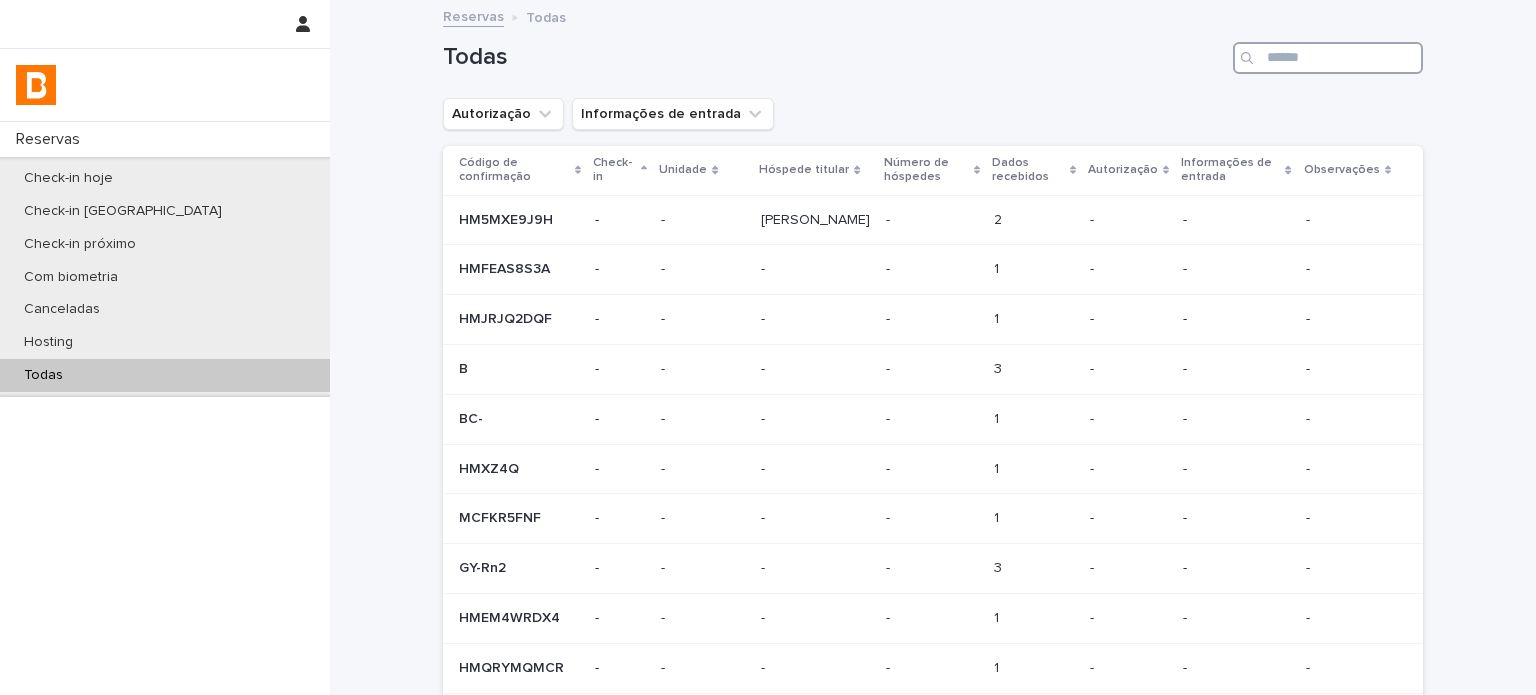 click at bounding box center (1328, 58) 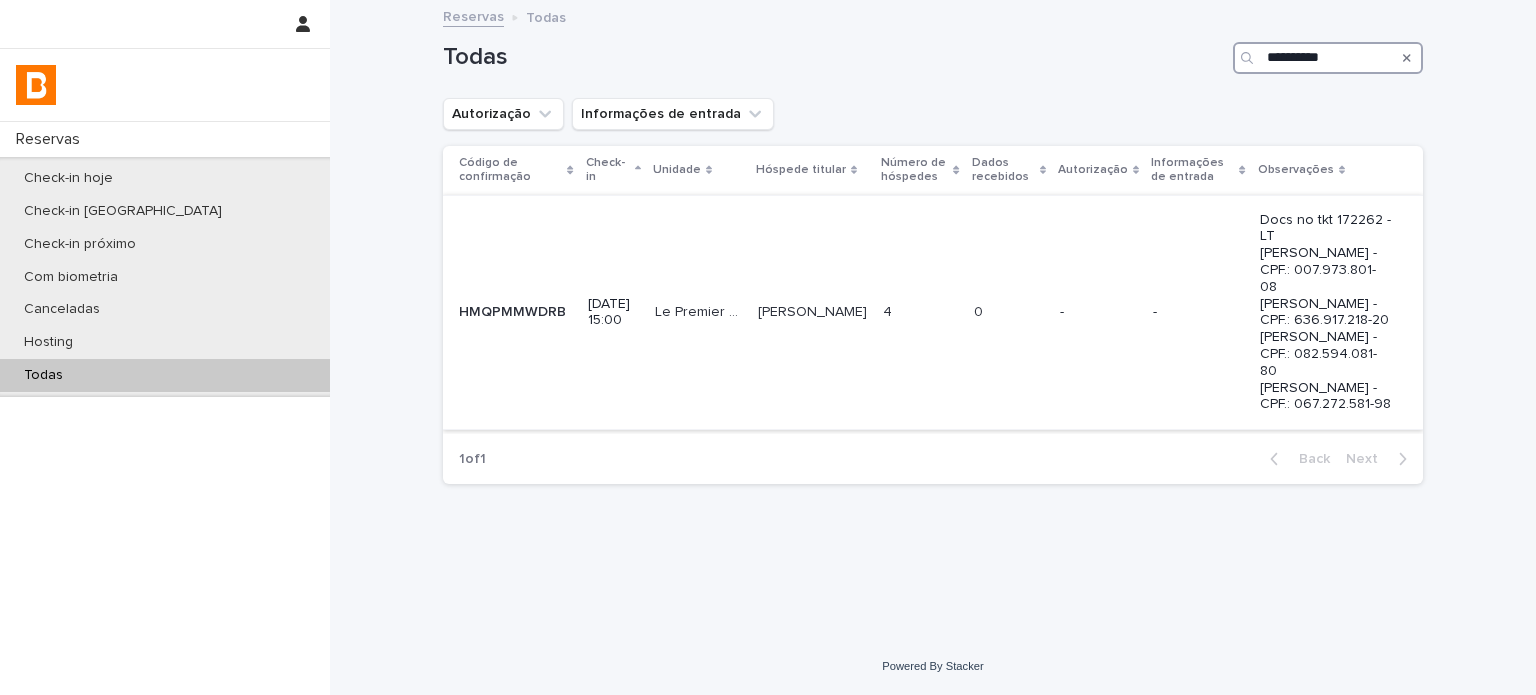 type on "**********" 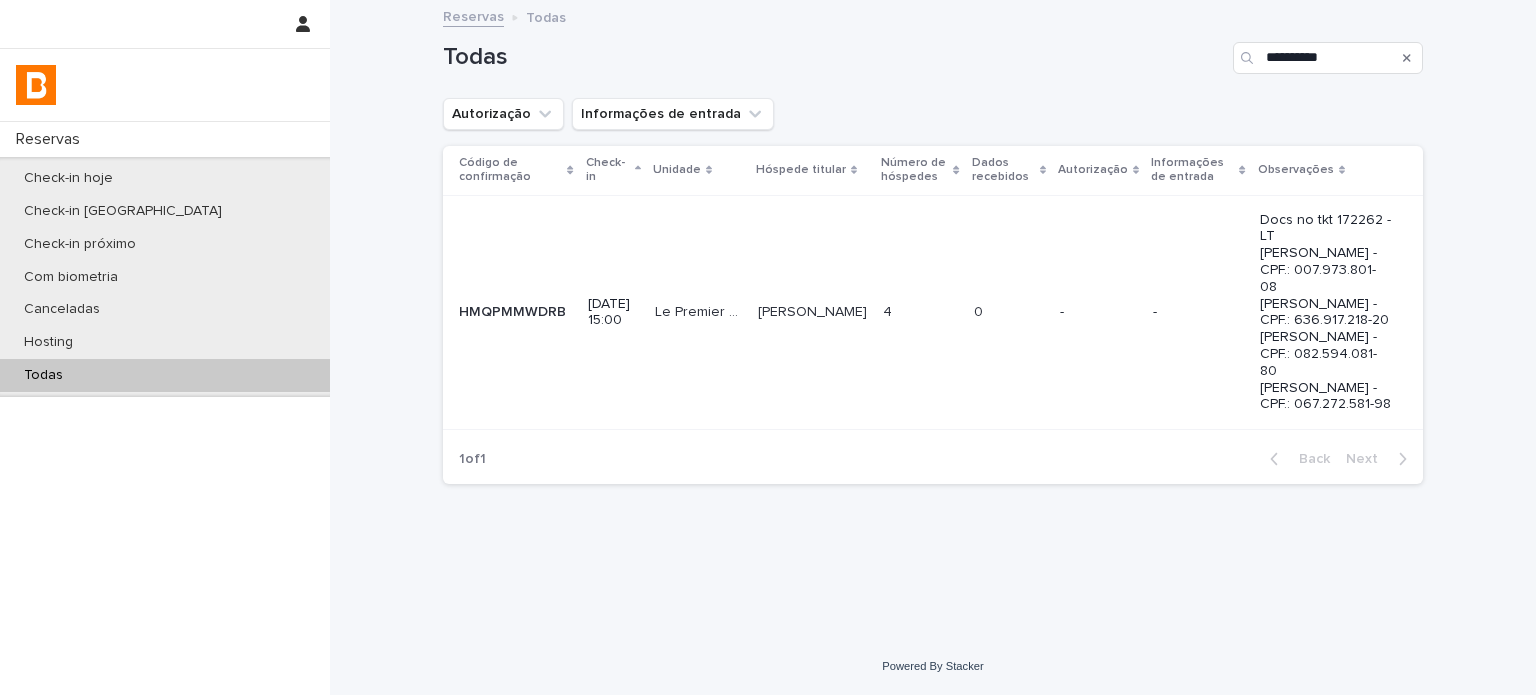 click on "-" at bounding box center (1098, 312) 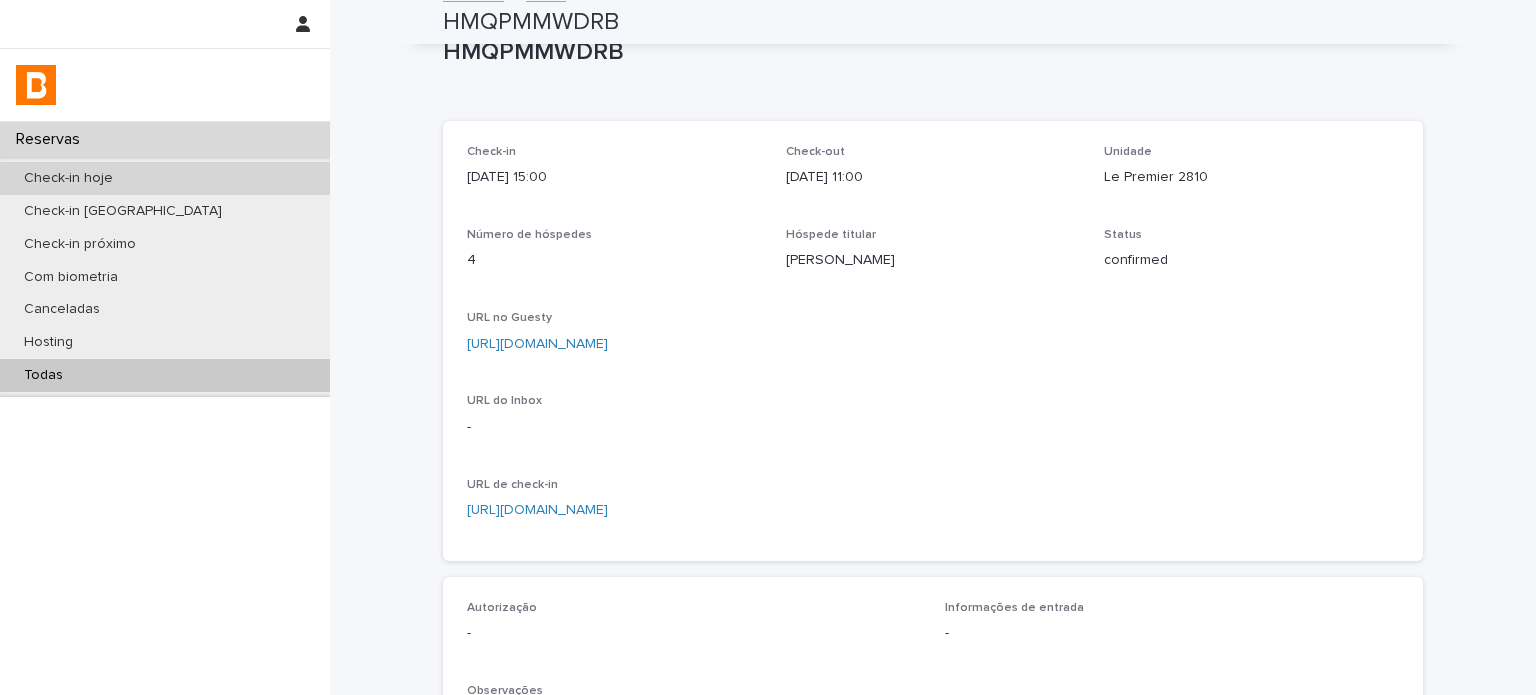 scroll, scrollTop: 0, scrollLeft: 0, axis: both 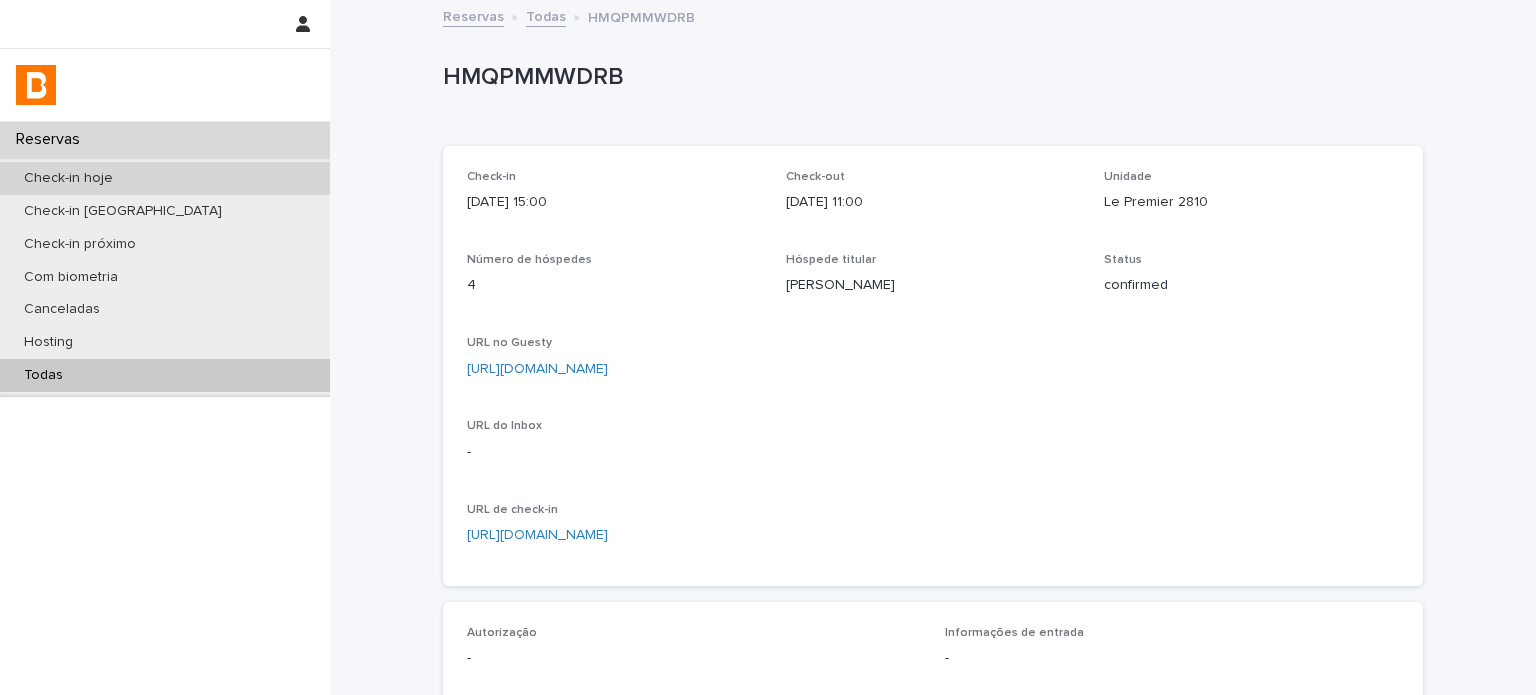 click on "Check-in hoje" at bounding box center (165, 178) 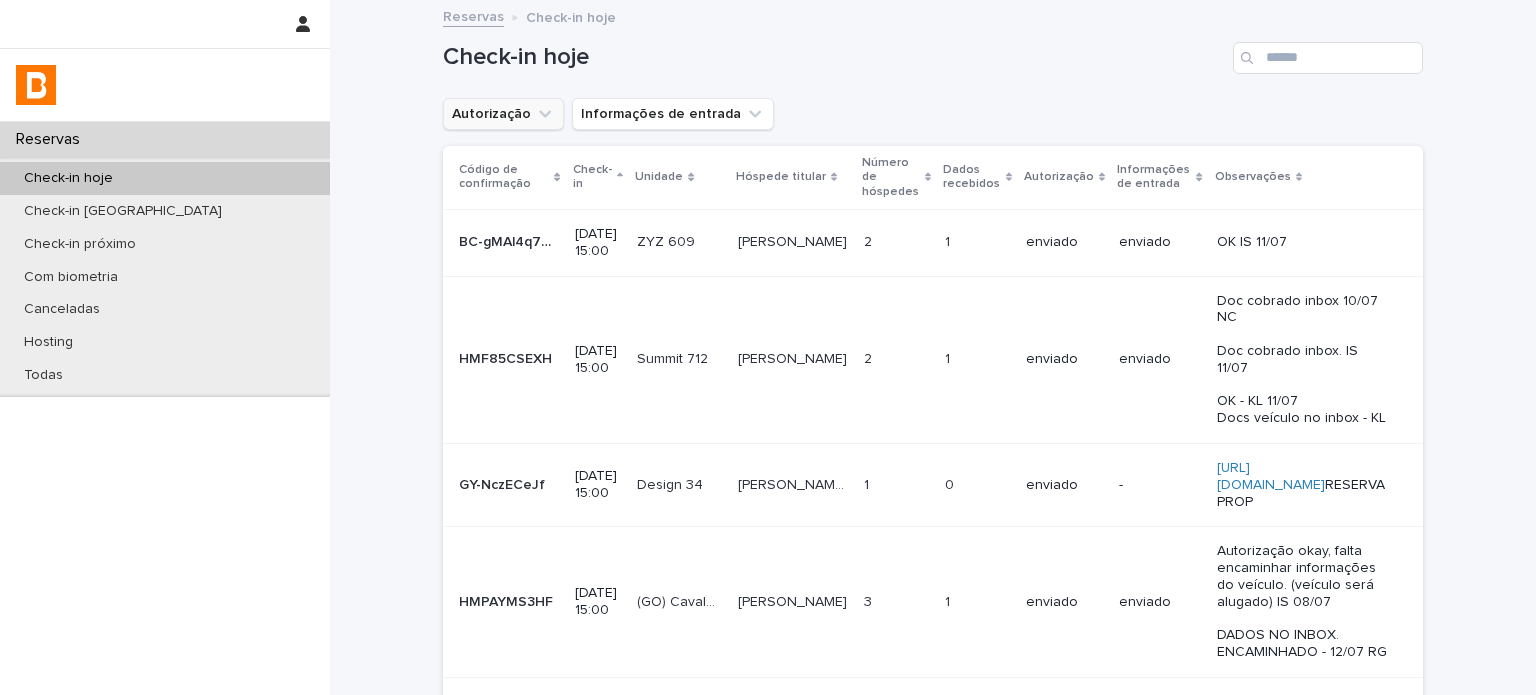 click on "Autorização Informações de entrada" at bounding box center (608, 114) 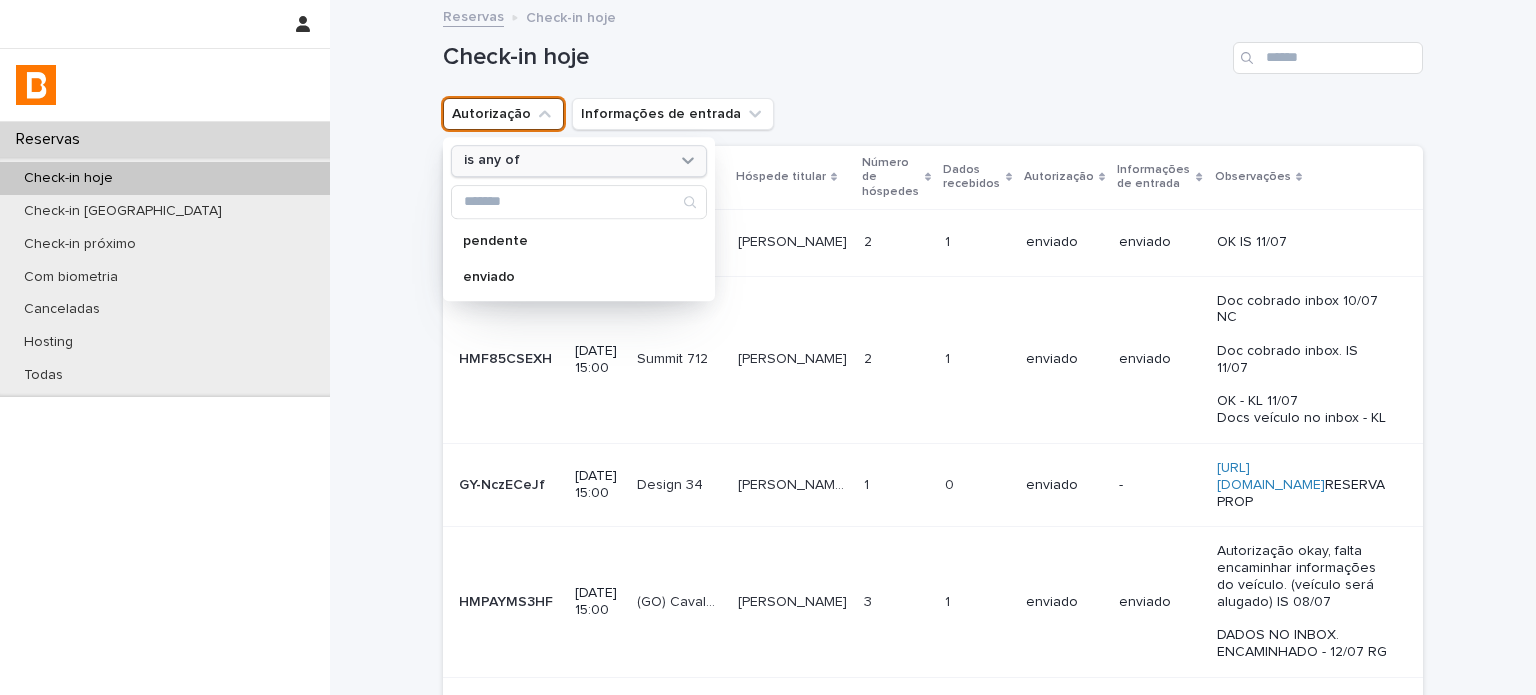 click on "is any of" at bounding box center (579, 161) 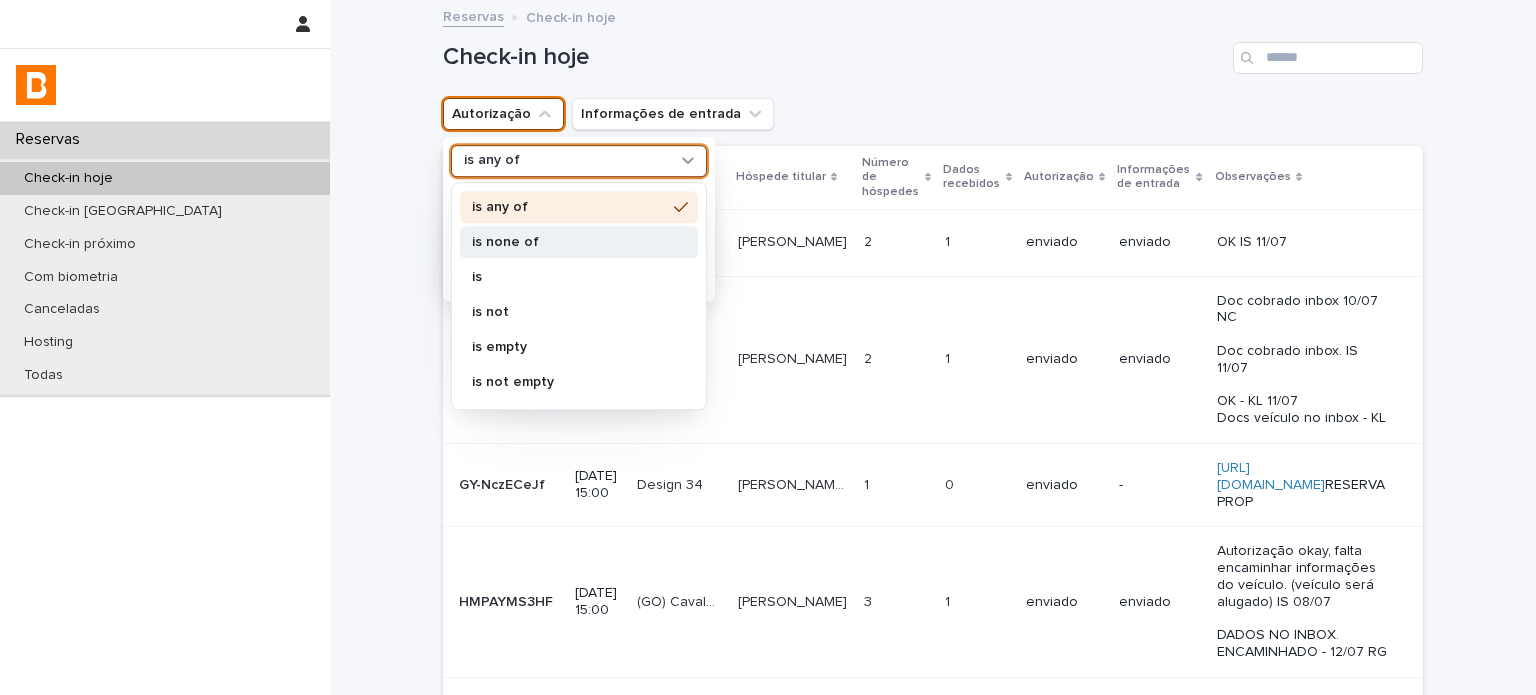 click on "is none of" at bounding box center [569, 242] 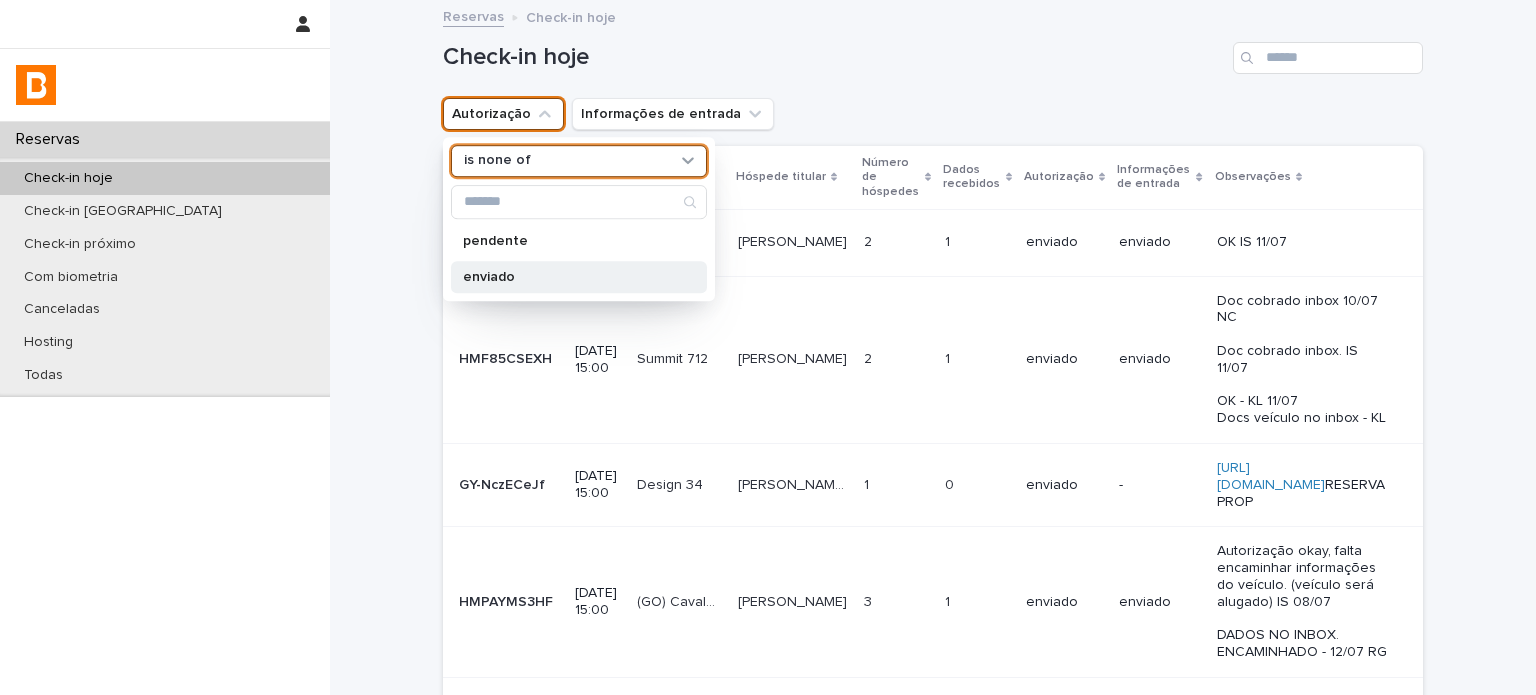 click on "enviado" at bounding box center [579, 277] 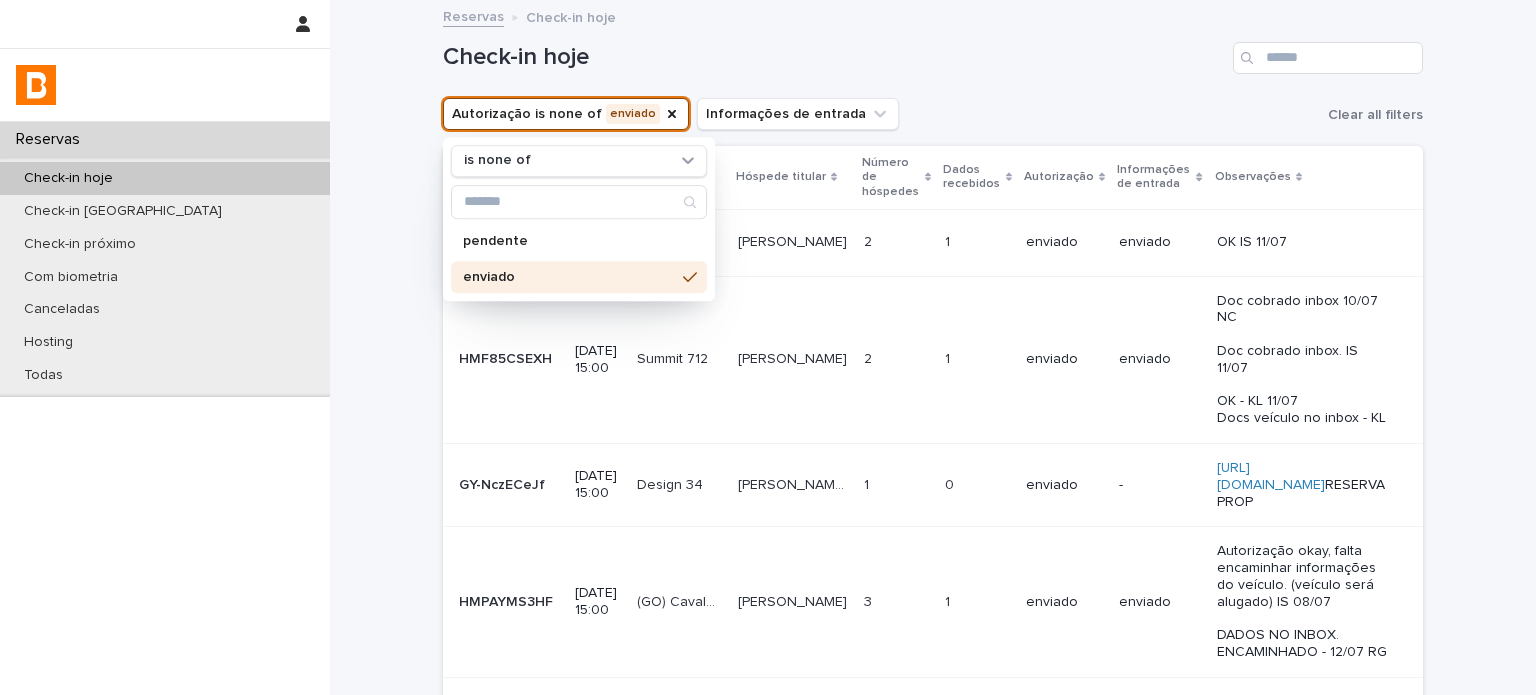 click on "Check-in hoje" at bounding box center (834, 57) 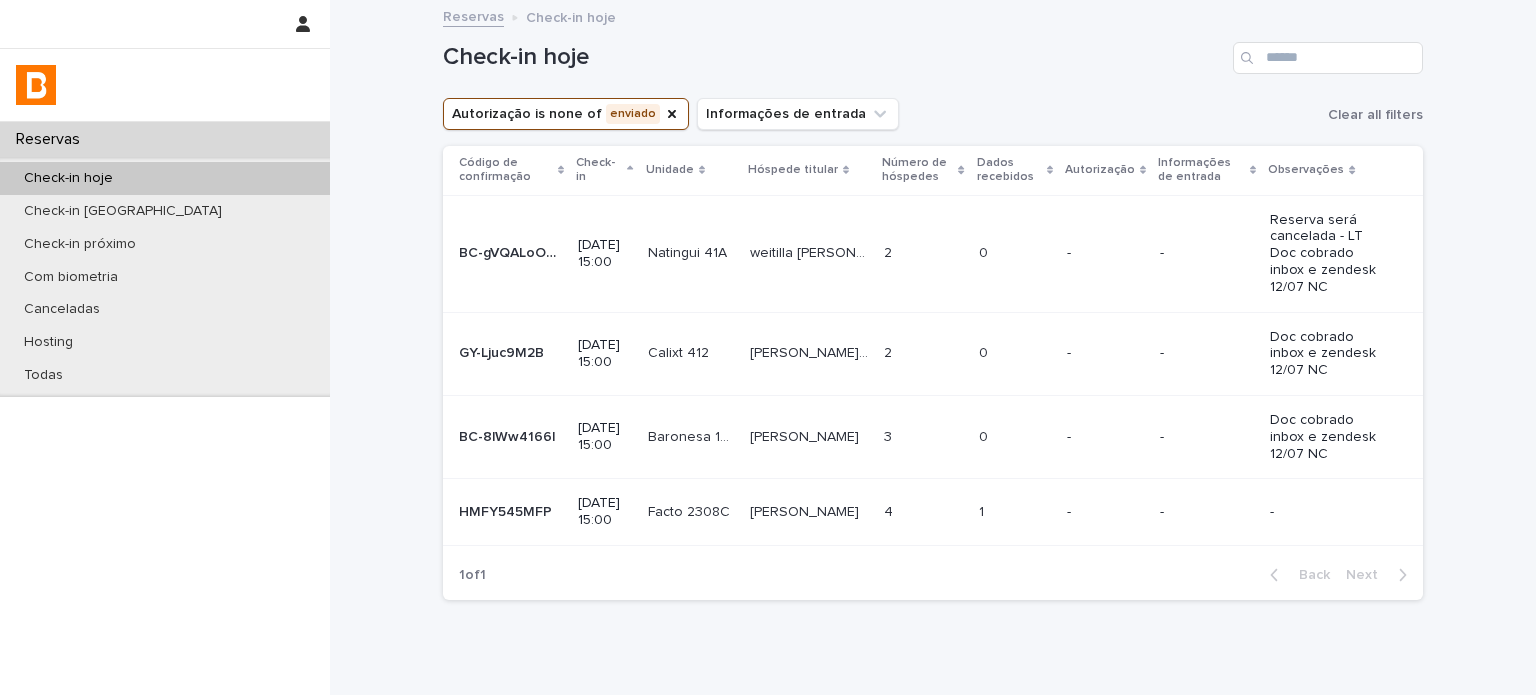 scroll, scrollTop: 25, scrollLeft: 0, axis: vertical 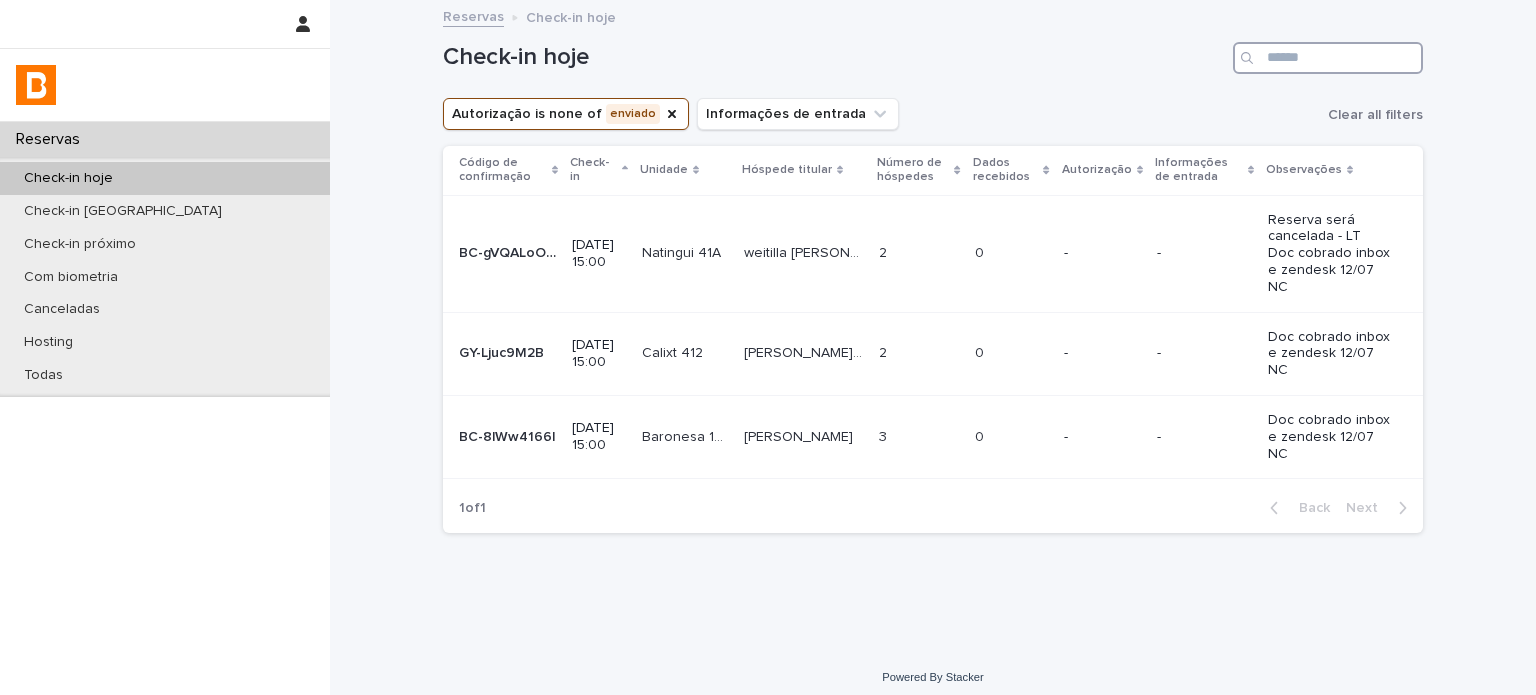 click at bounding box center (1328, 58) 